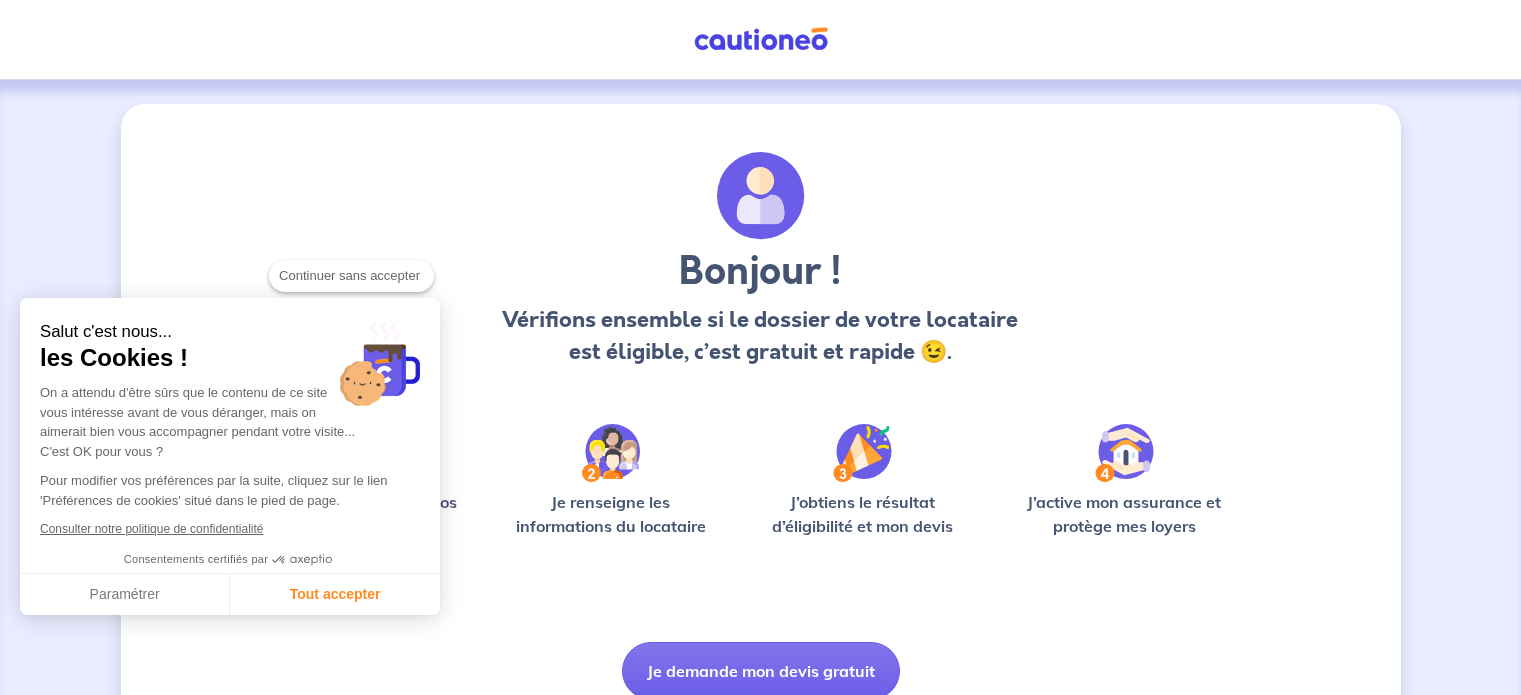 scroll, scrollTop: 0, scrollLeft: 0, axis: both 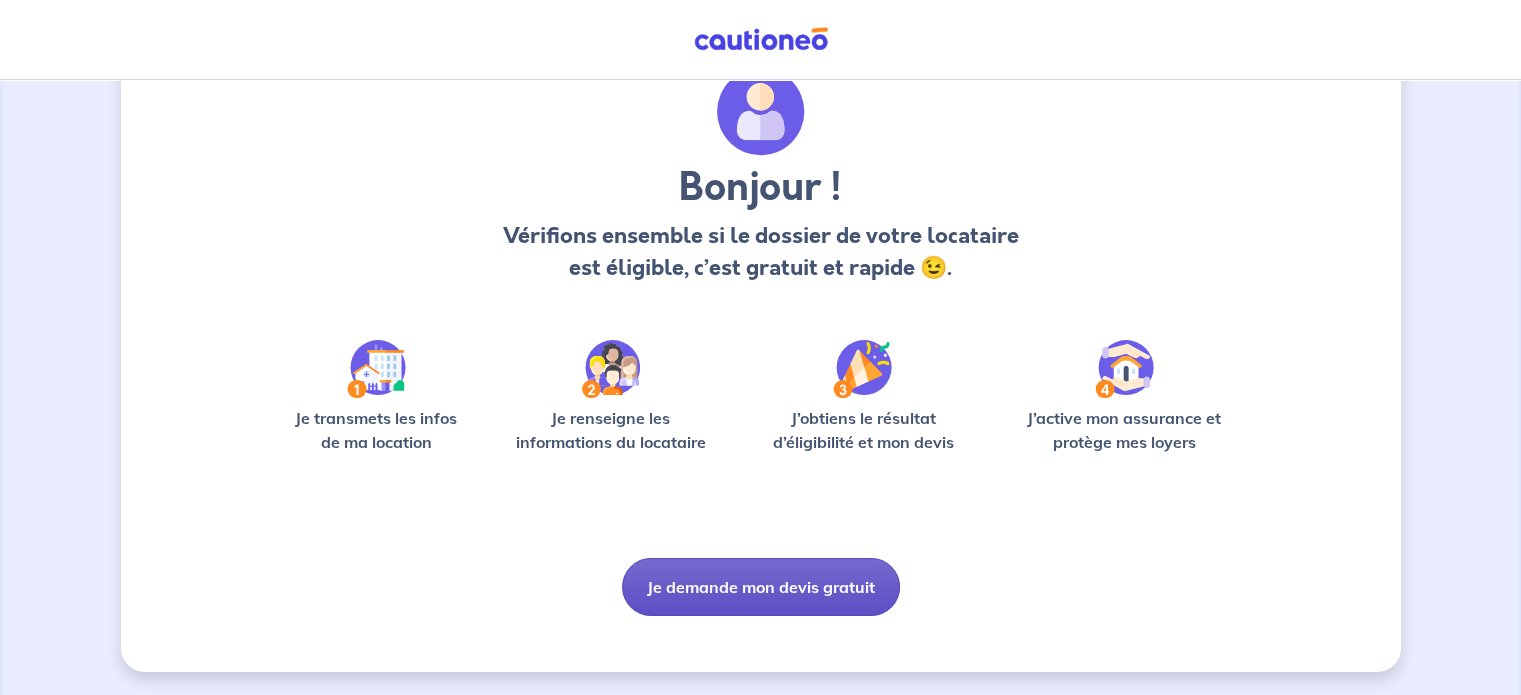 click on "Je demande mon devis gratuit" at bounding box center (761, 587) 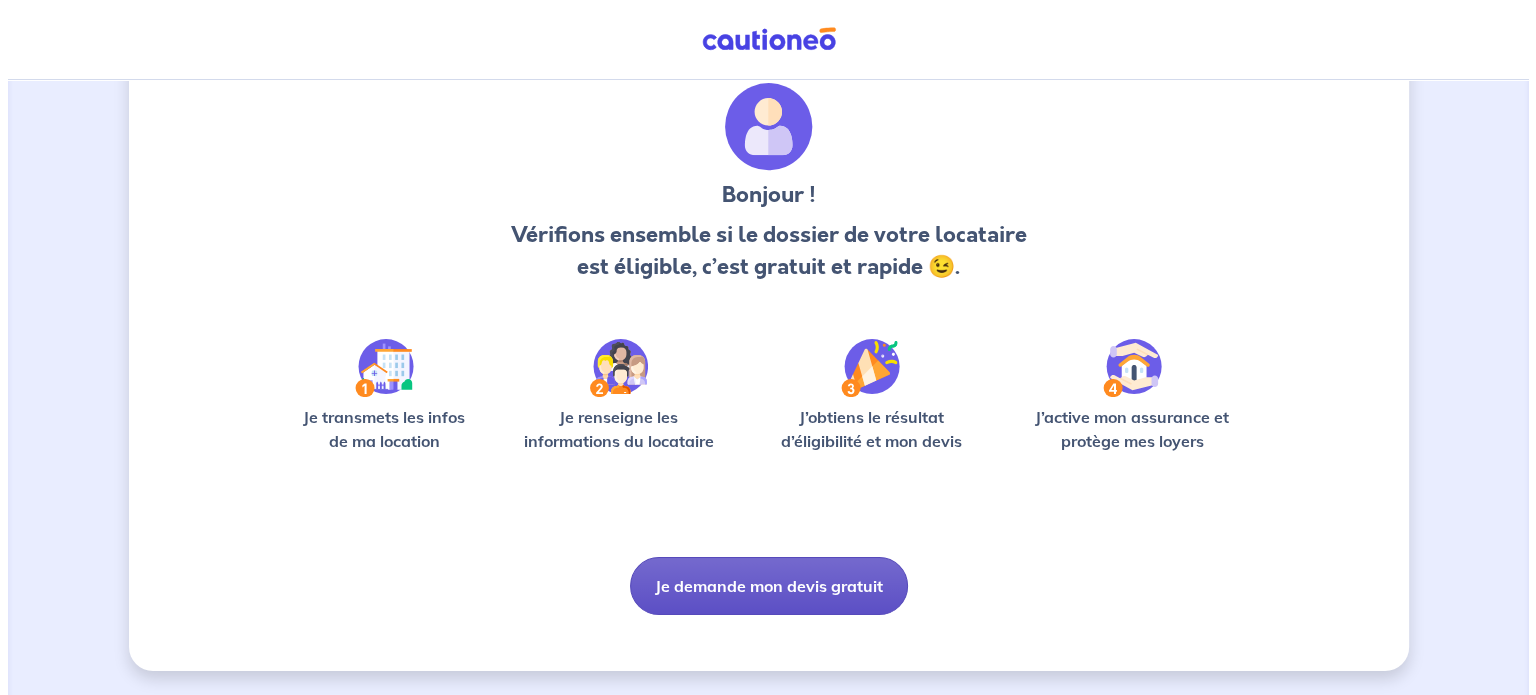 scroll, scrollTop: 0, scrollLeft: 0, axis: both 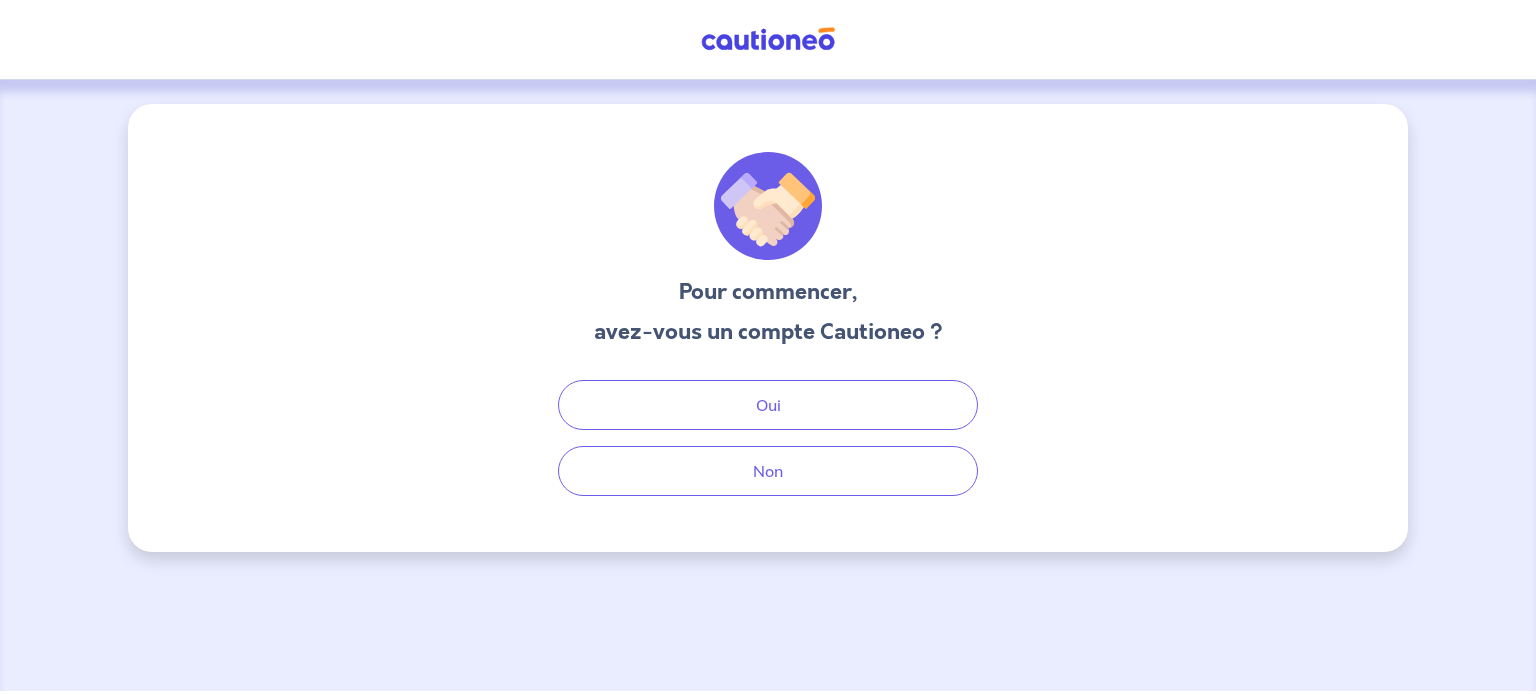 click on "Pour commencer,
avez-vous un compte Cautioneo ? Oui Non" at bounding box center (768, 328) 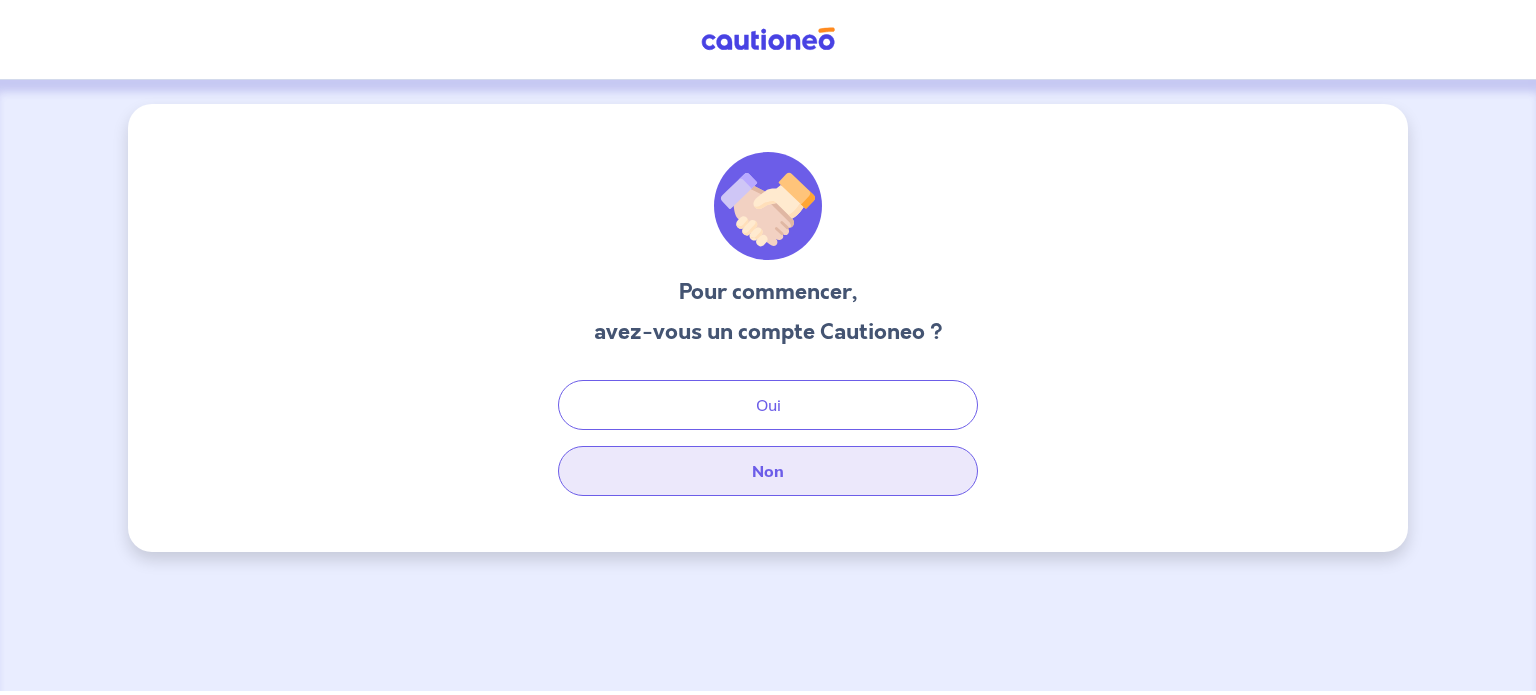 click on "Non" at bounding box center [768, 471] 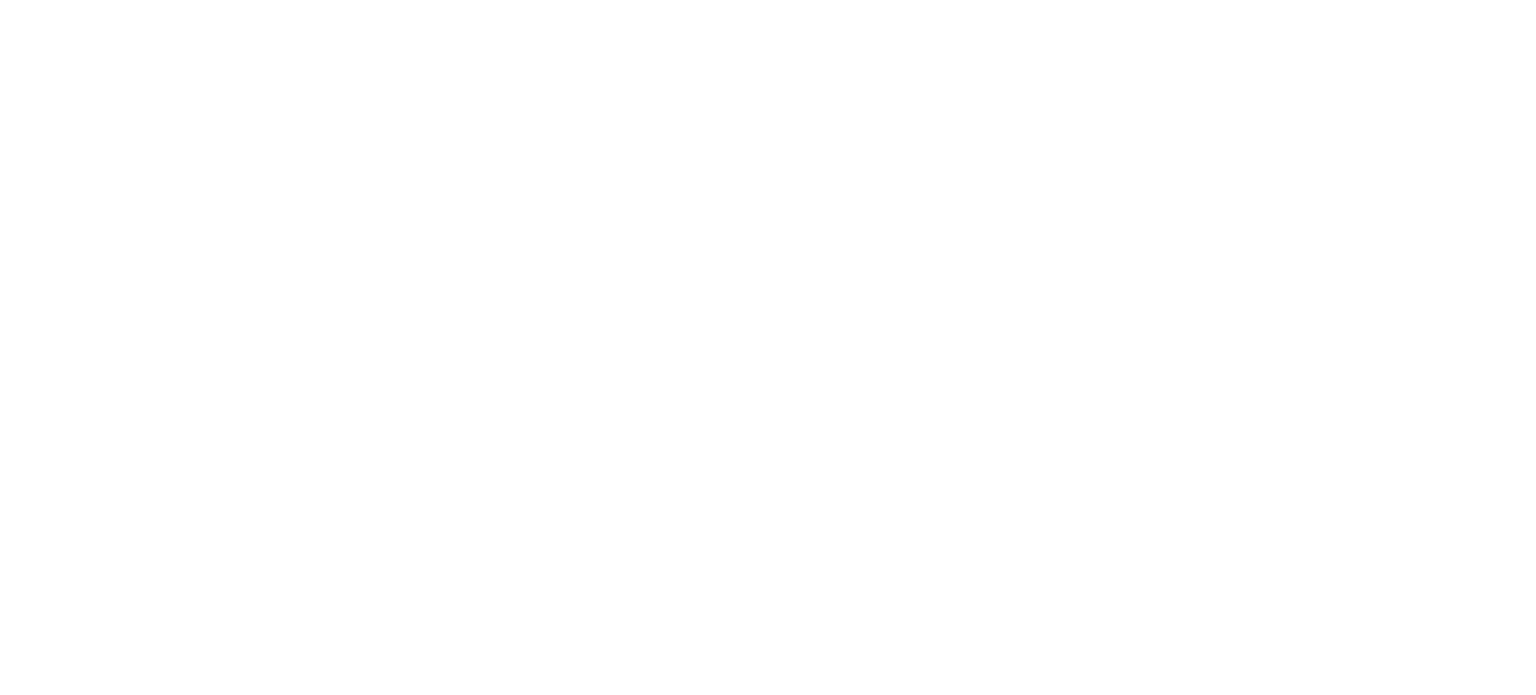 scroll, scrollTop: 0, scrollLeft: 0, axis: both 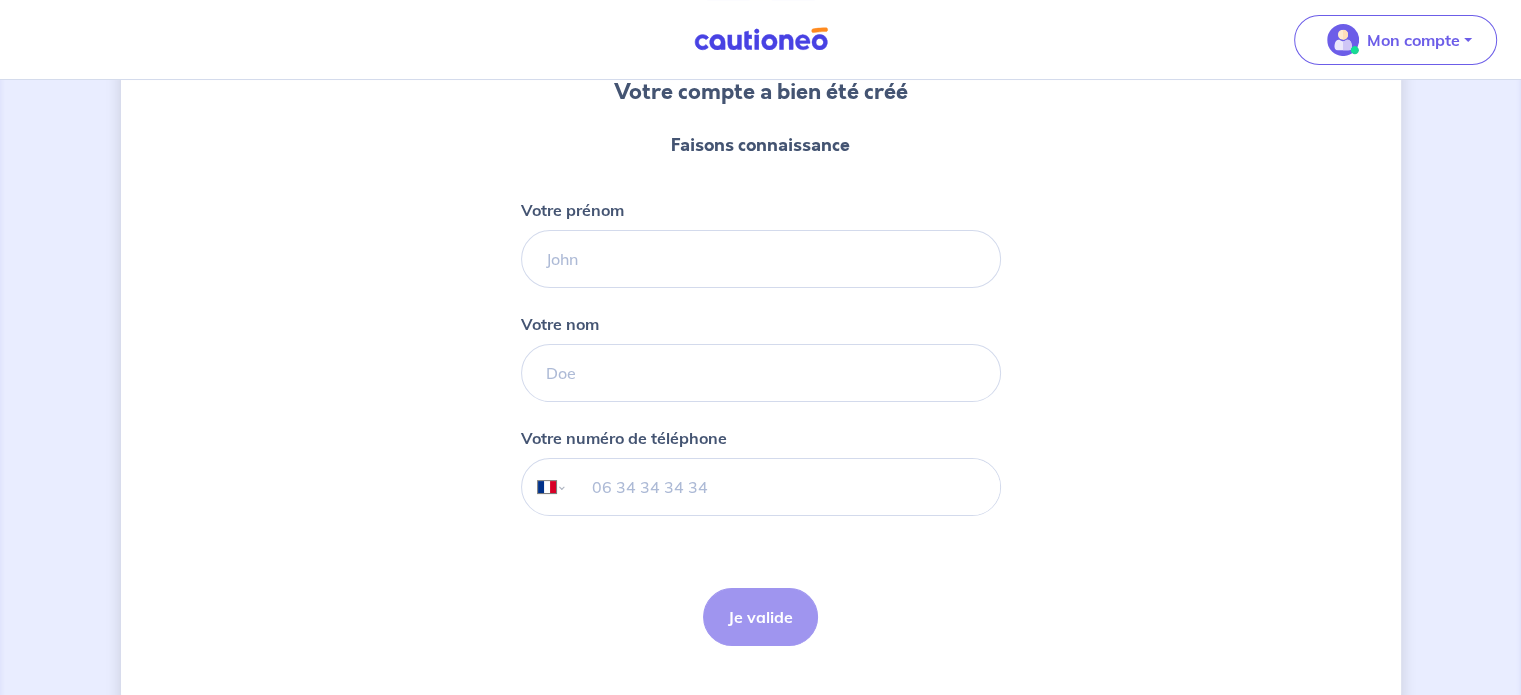 click on "Votre prénom" at bounding box center (761, 243) 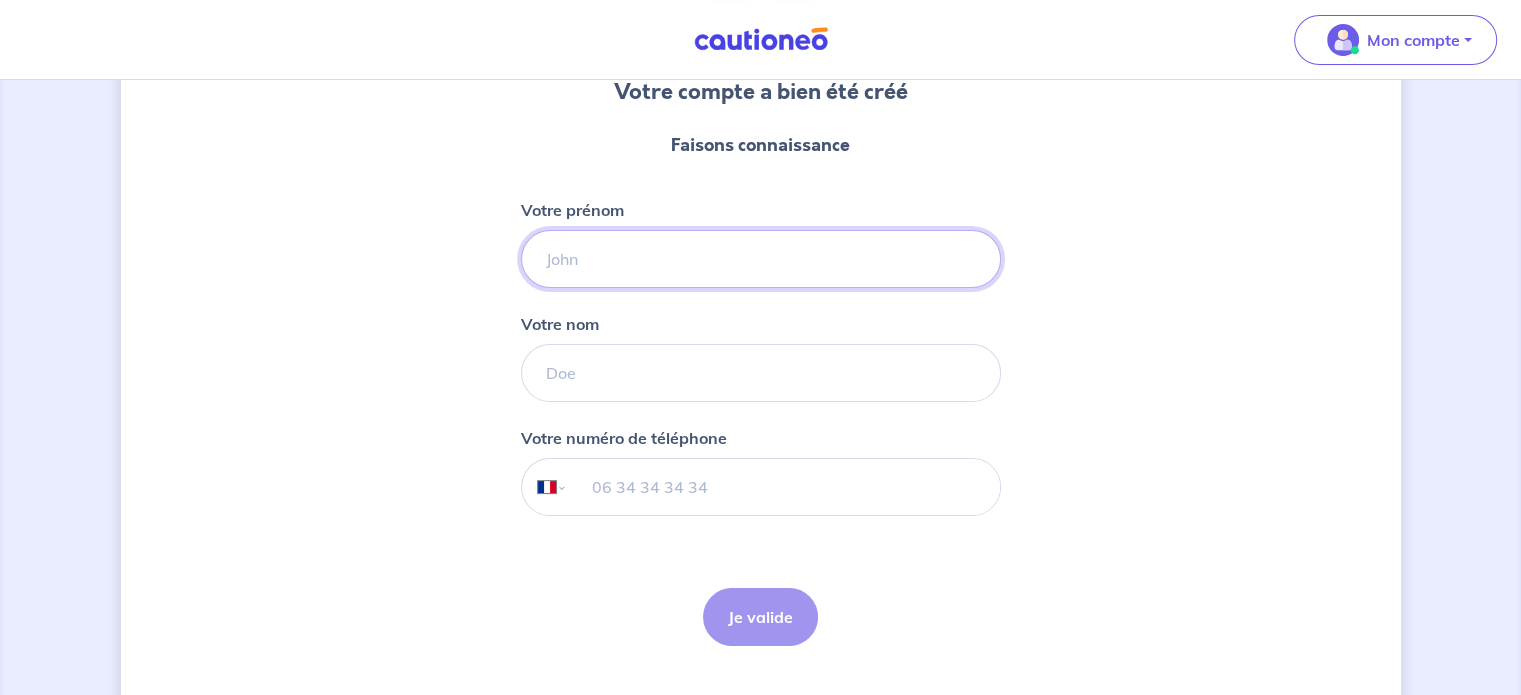 click on "Votre prénom" at bounding box center (761, 259) 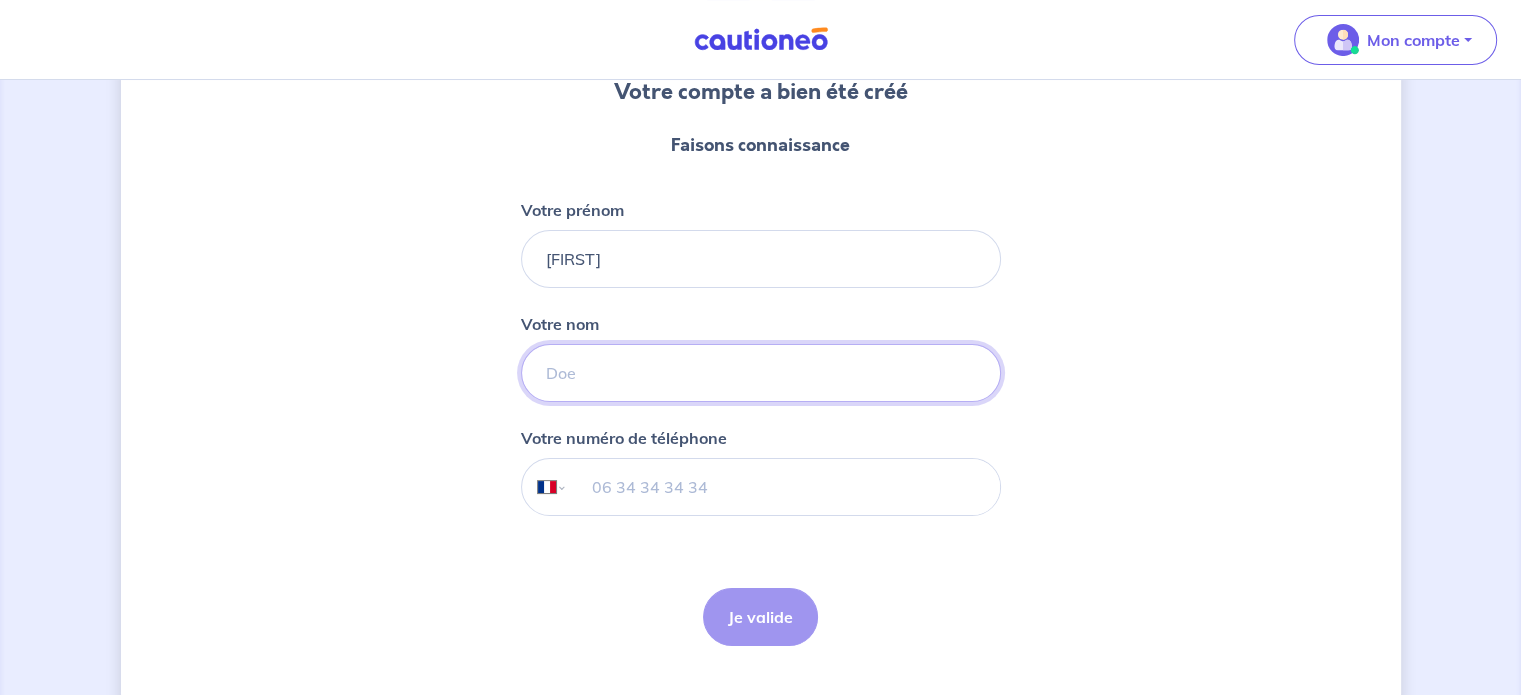 type on "[LAST]" 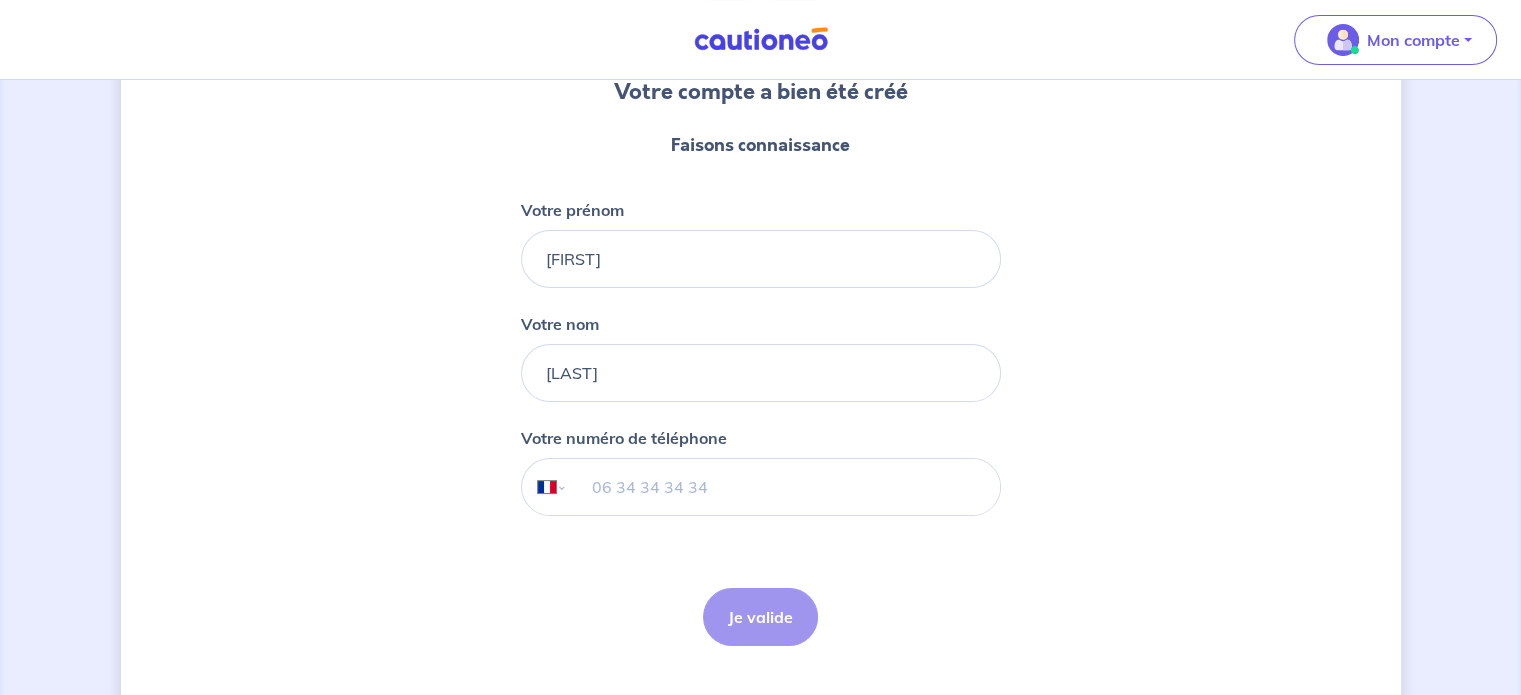 type on "[PHONE]" 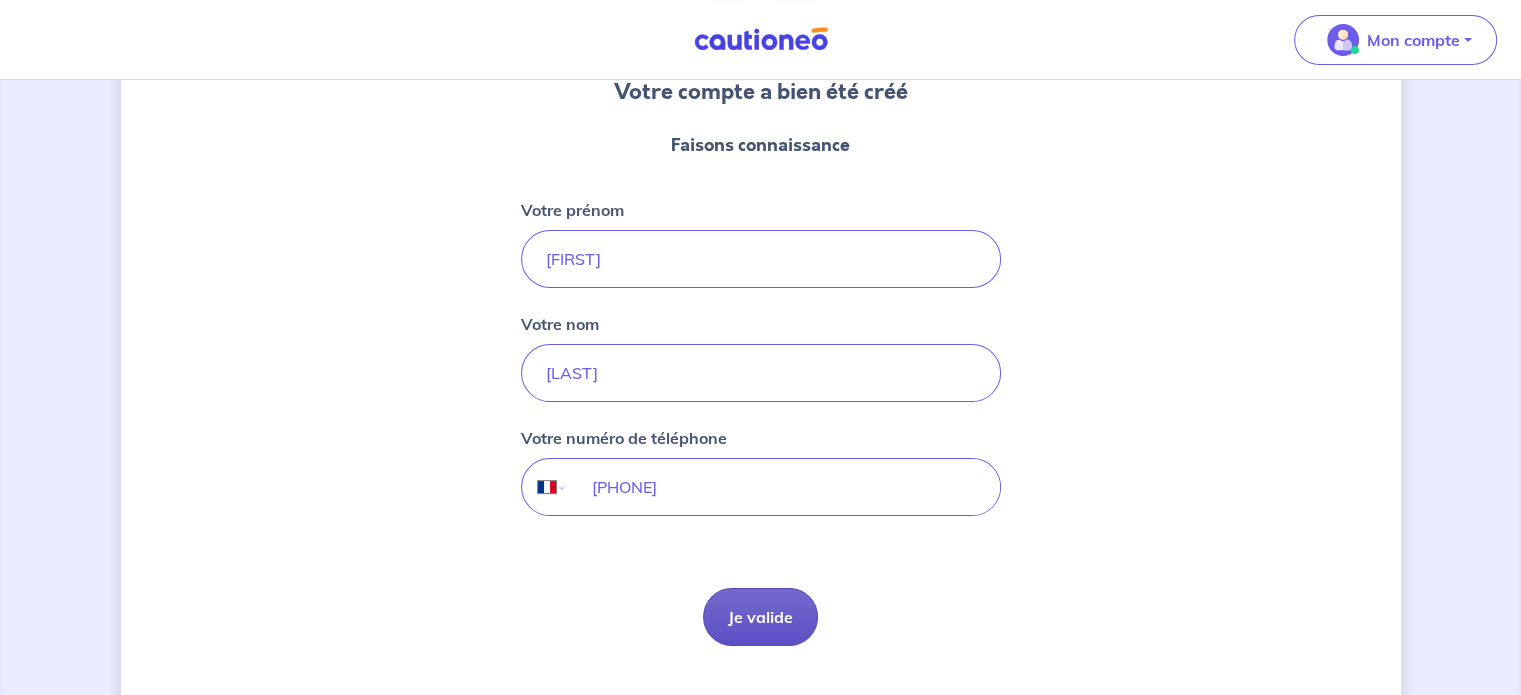 click on "Je valide" at bounding box center [760, 617] 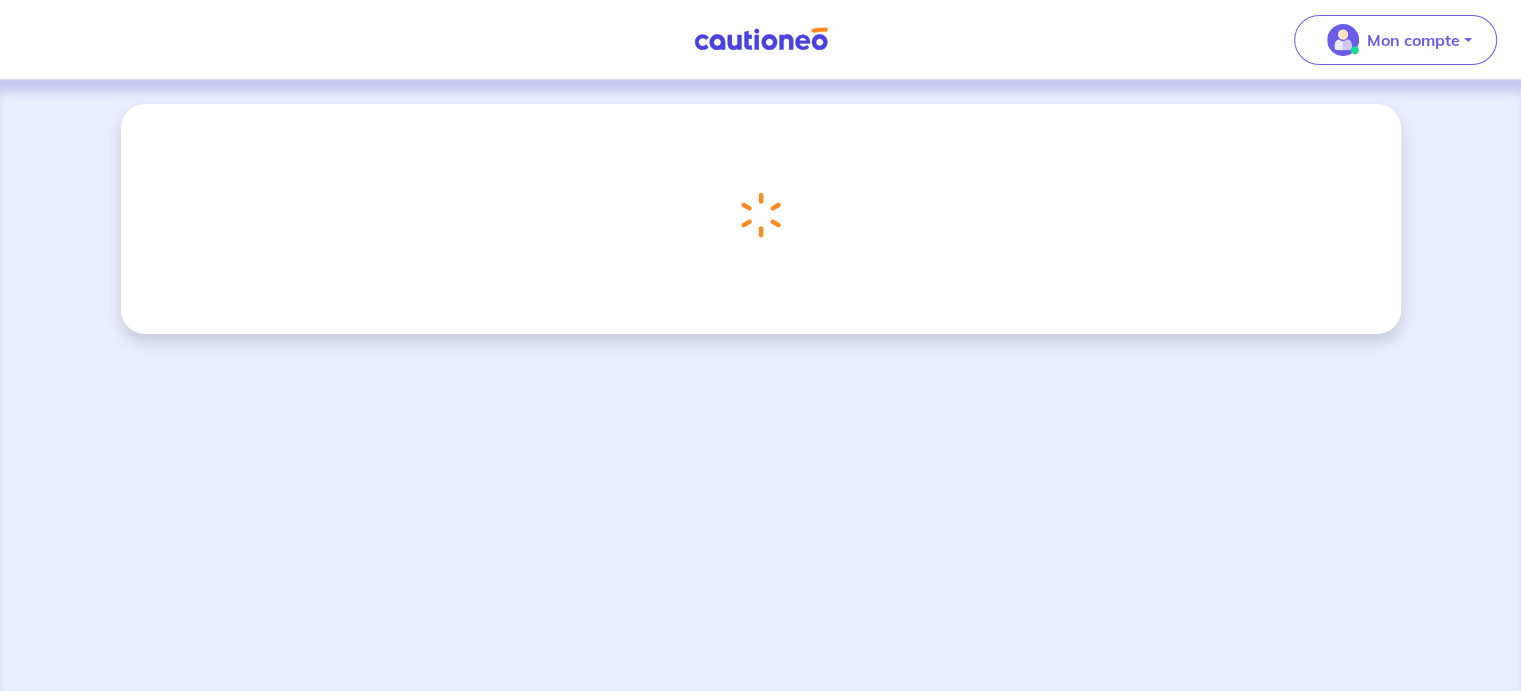 scroll, scrollTop: 0, scrollLeft: 0, axis: both 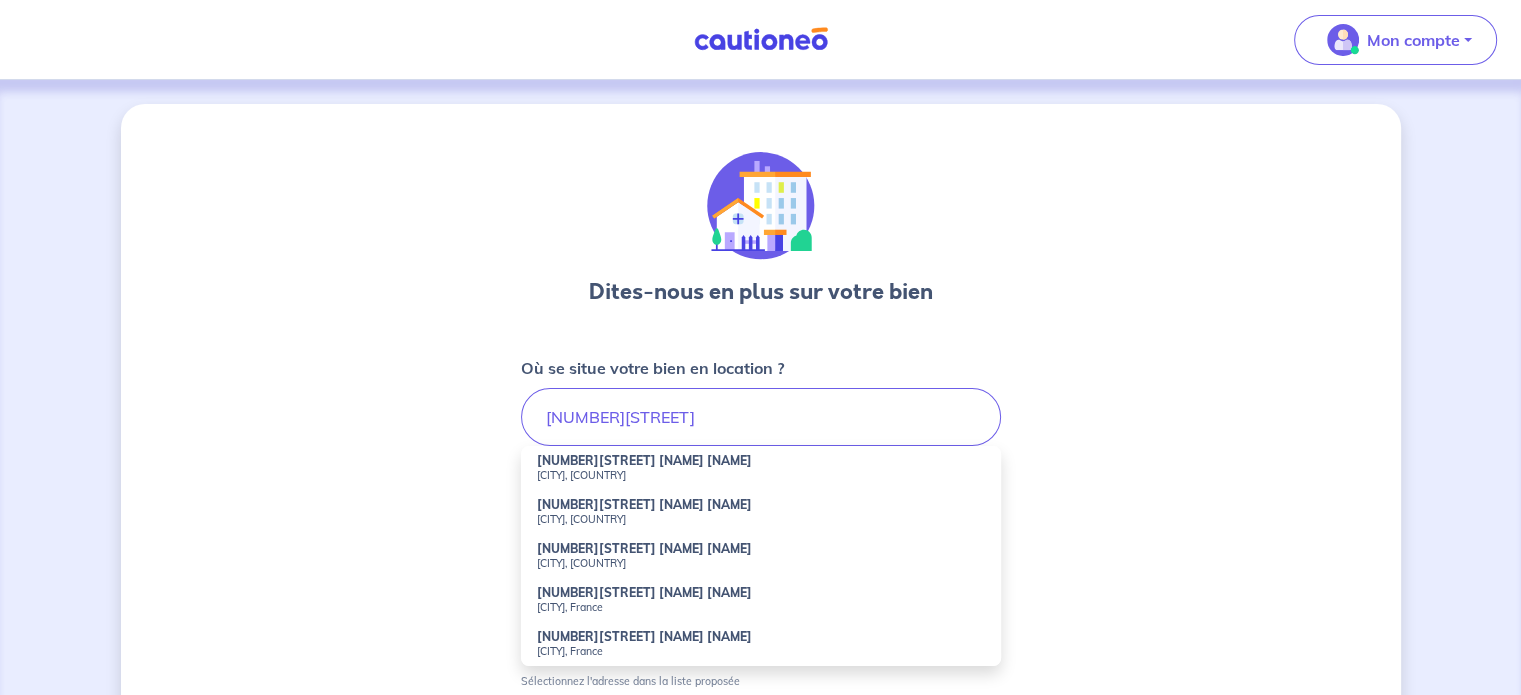 click on "Dites-nous en plus sur votre bien Où se situe votre bien en location ? 13[NUMBER] [STREET] [NAME] [NAME] 13[NUMBER] [STREET] [NAME]   [CITY], France 13[NUMBER] [STREET] [NAME]   [CITY], France 13[NUMBER] [STREET] [NAME]   [CITY], France 13[NUMBER] [STREET] [NAME]   [CITY], France 13[NUMBER] [STREET] [NAME]   [CITY], France Sélectionnez l'adresse dans la liste proposée Cochez cette case, si l'adresse n'apparaît pas dans la liste Vous pouvez indiquer le numéro de l’appartement, l’étage... Vous pouvez indiquer le numéro de l’appartement, l’étage... Étape Précédente Précédent Je valide Je valide" at bounding box center (761, 627) 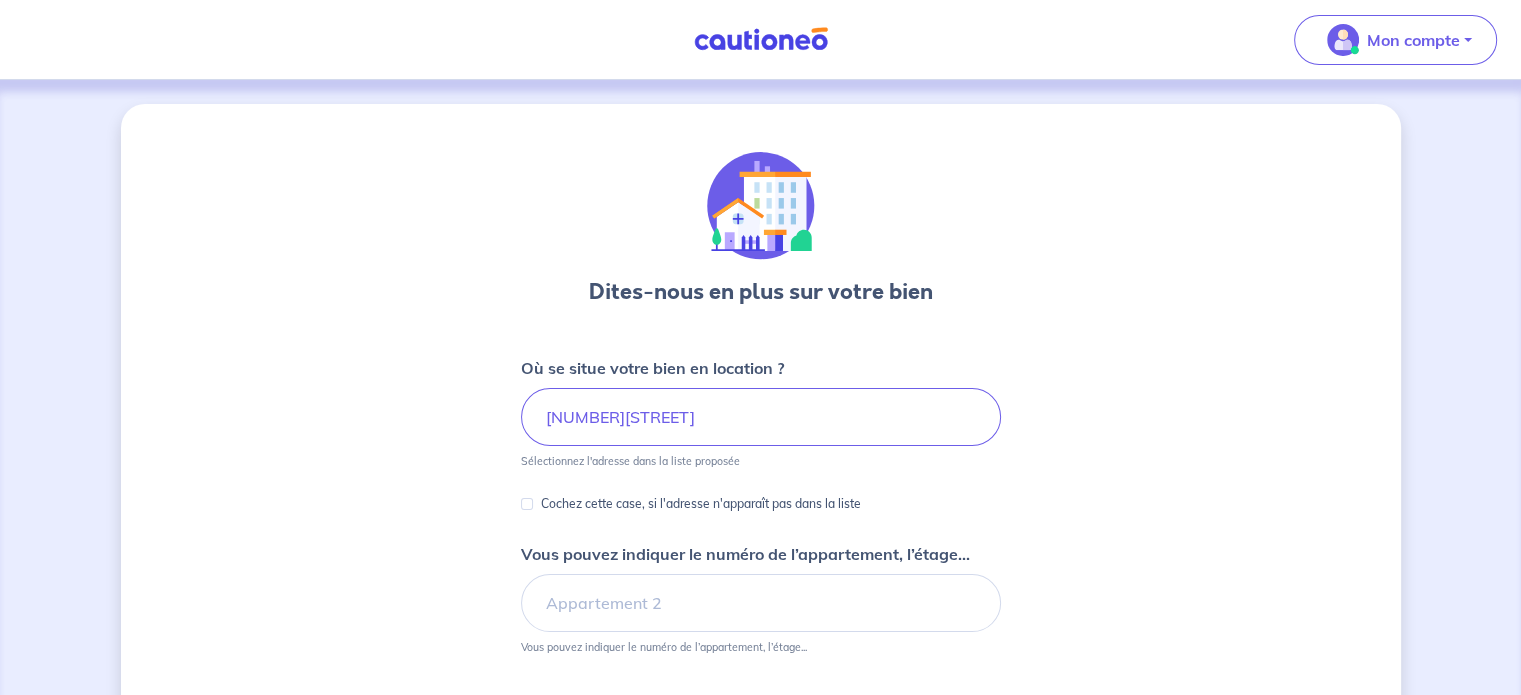 scroll, scrollTop: 100, scrollLeft: 0, axis: vertical 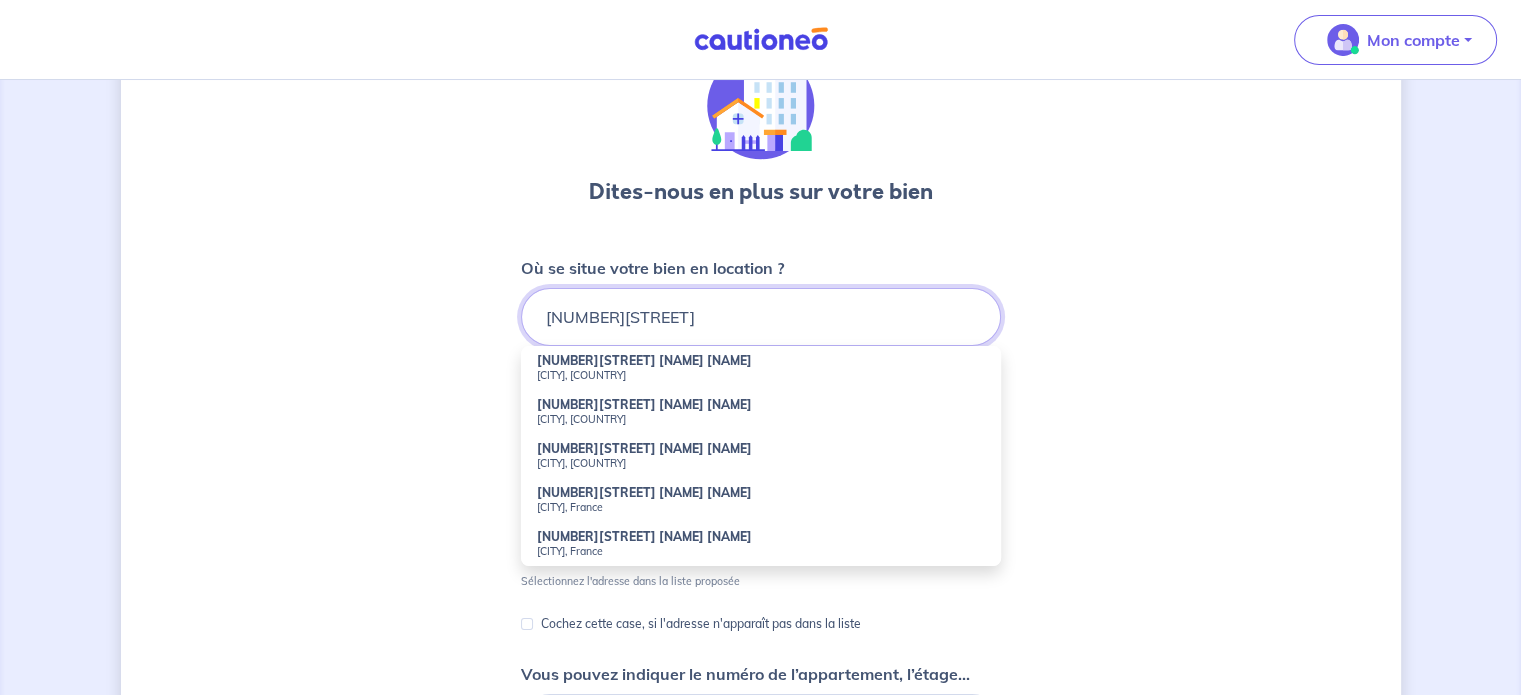 click on "[NUMBER][STREET]" at bounding box center [761, 317] 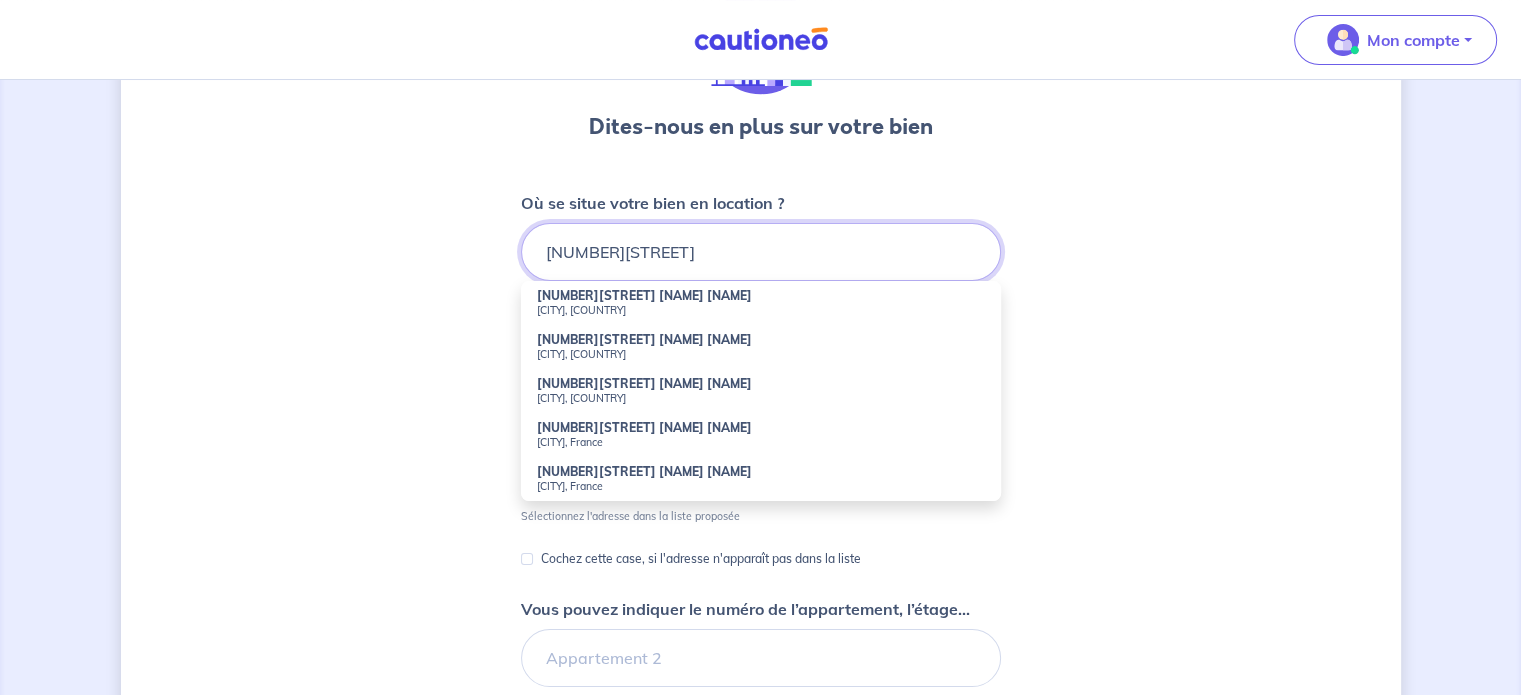 scroll, scrollTop: 200, scrollLeft: 0, axis: vertical 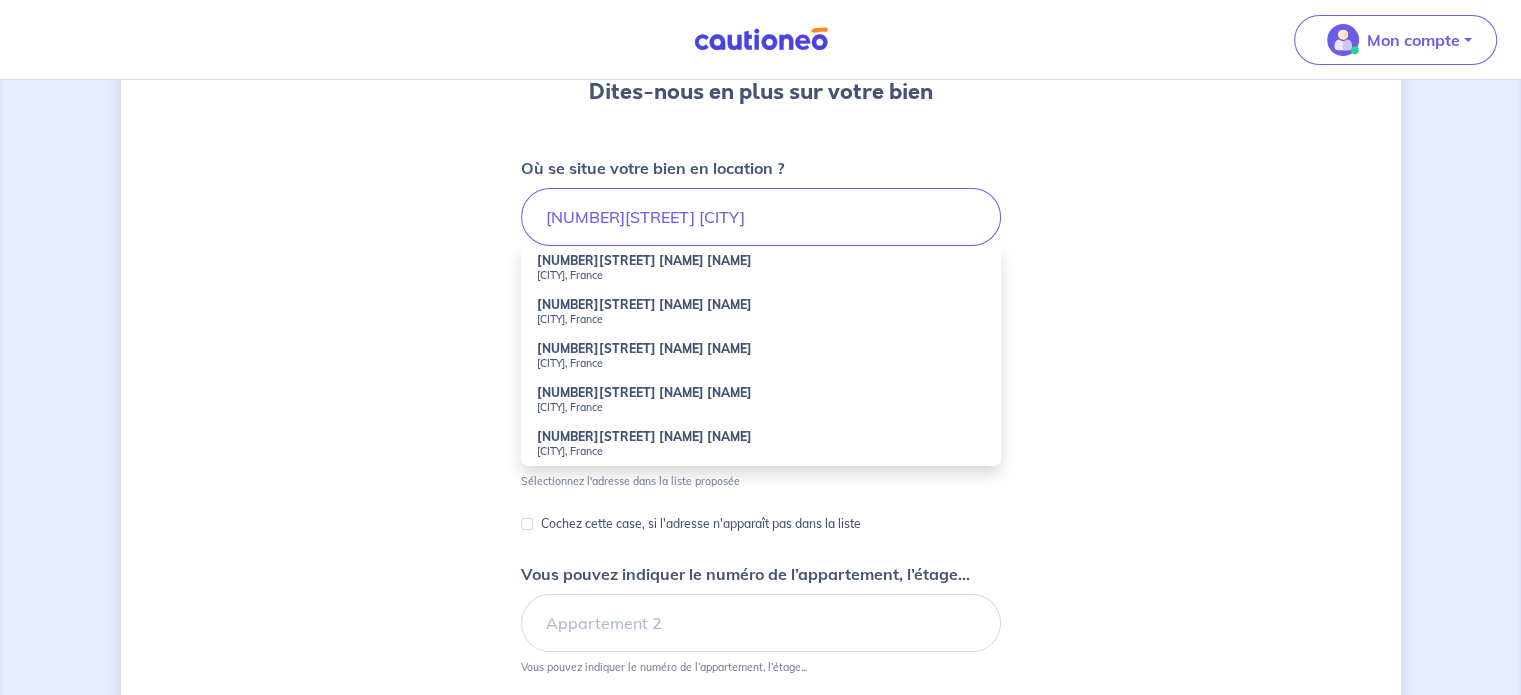 click on "[NUMBER][STREET] [NAME], [CITY], France" at bounding box center (761, 268) 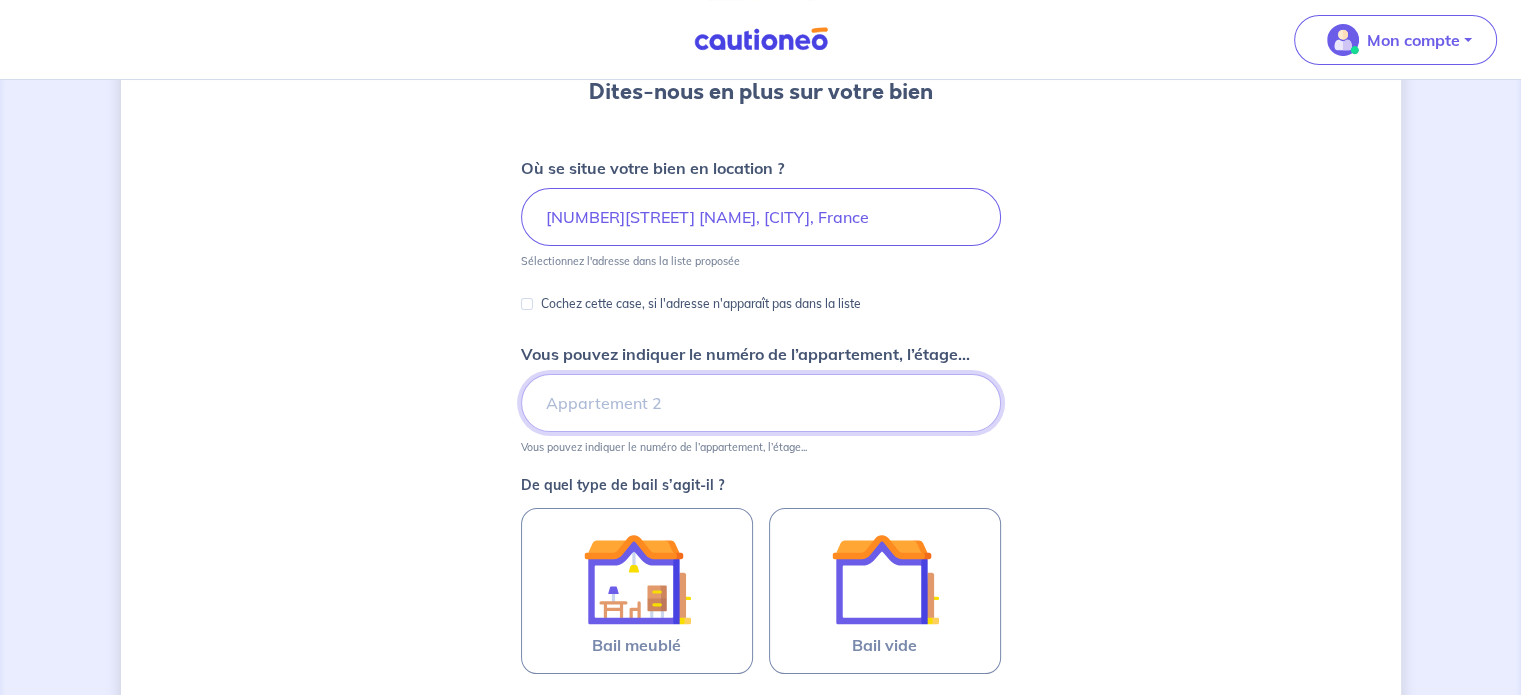 click on "Vous pouvez indiquer le numéro de l’appartement, l’étage..." at bounding box center (761, 403) 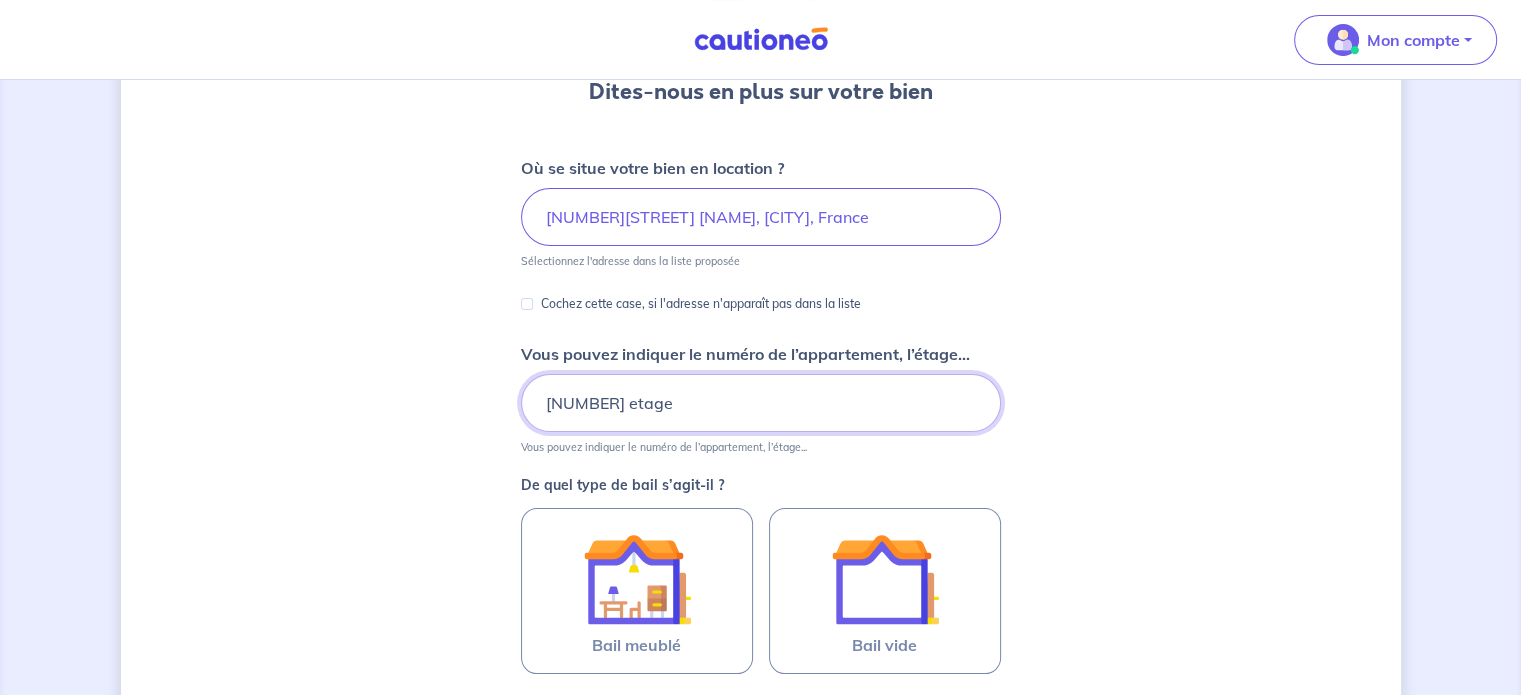 type on "[NUMBER] etage" 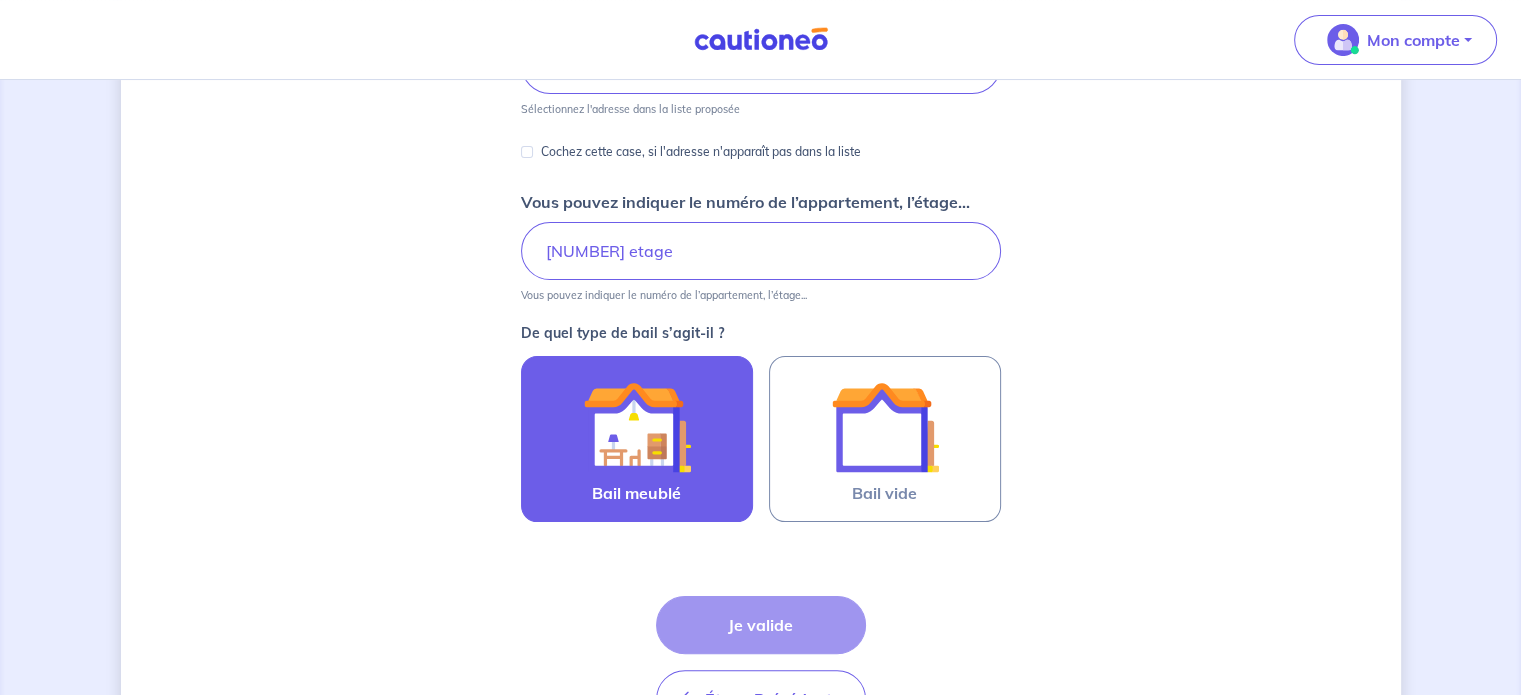 scroll, scrollTop: 400, scrollLeft: 0, axis: vertical 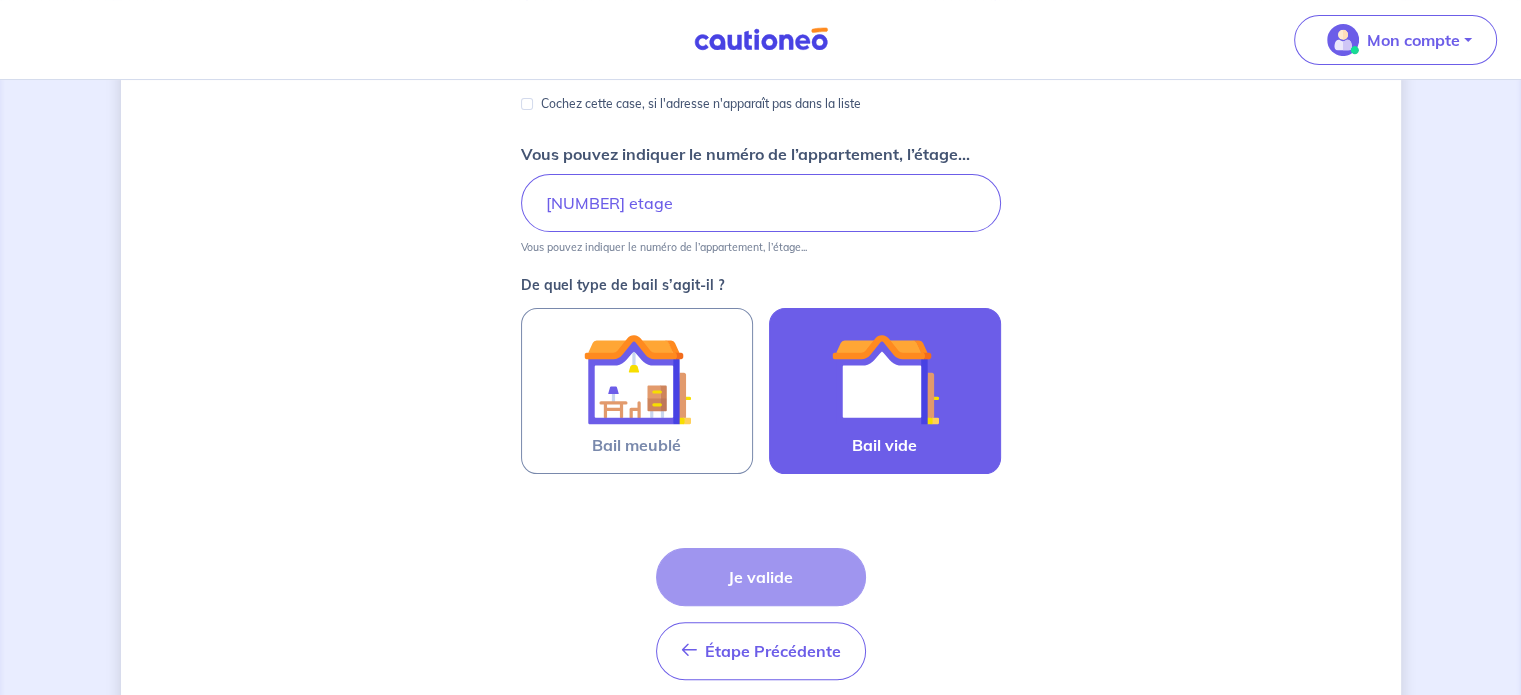 click at bounding box center [885, 379] 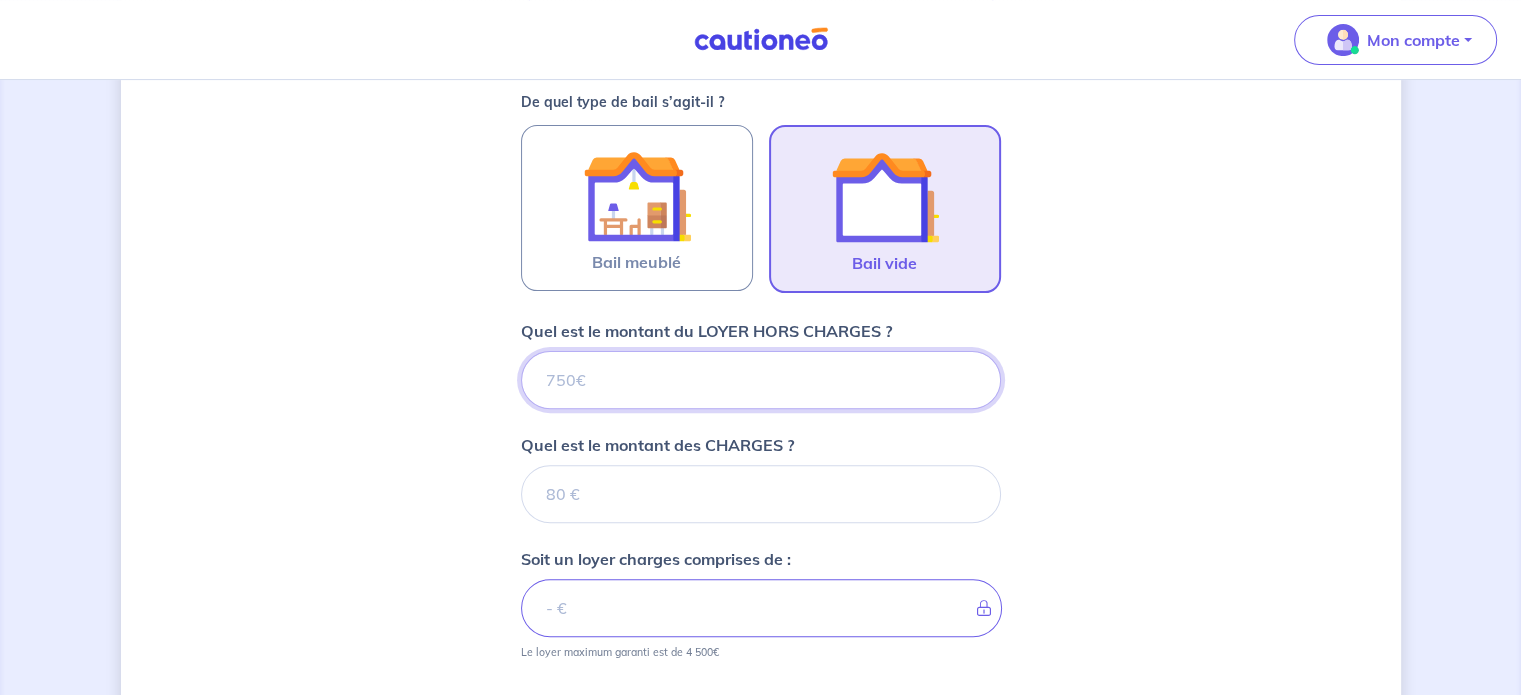 scroll, scrollTop: 561, scrollLeft: 0, axis: vertical 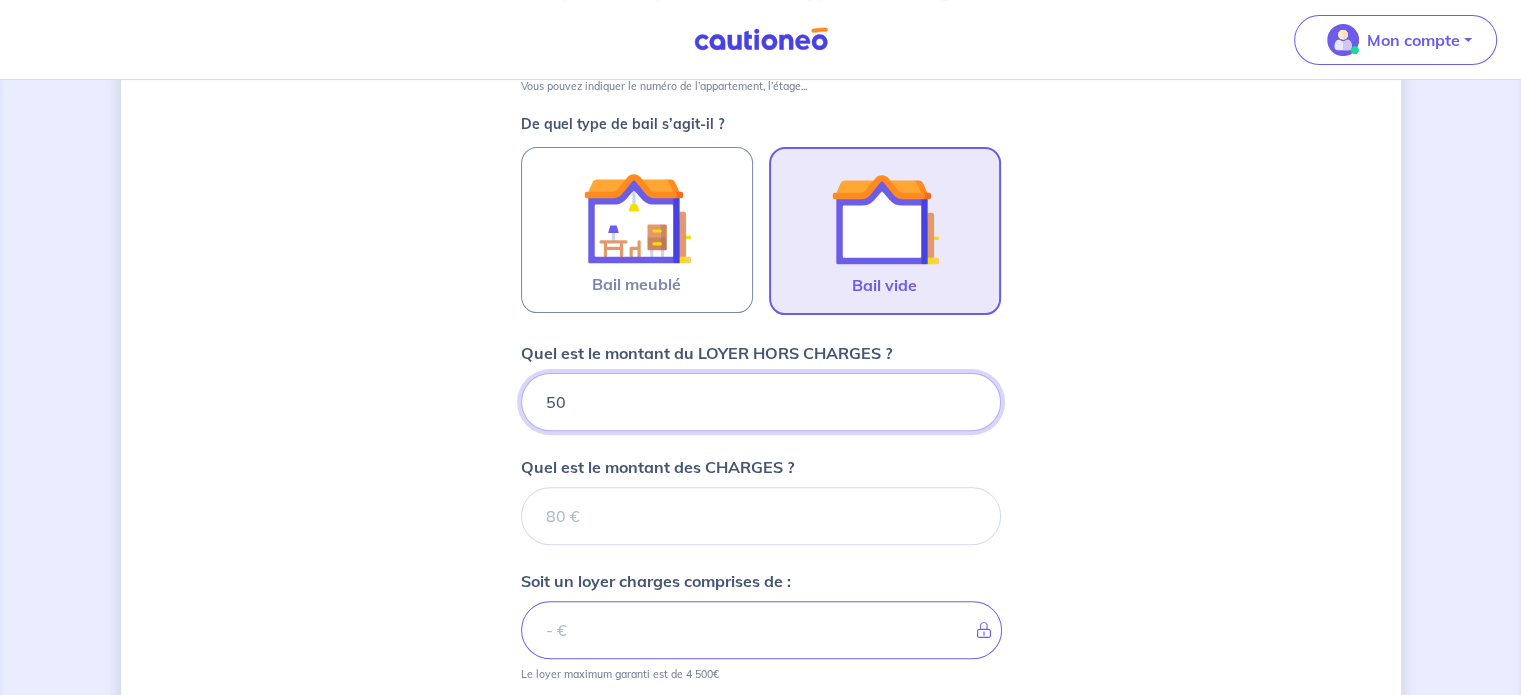 type on "500" 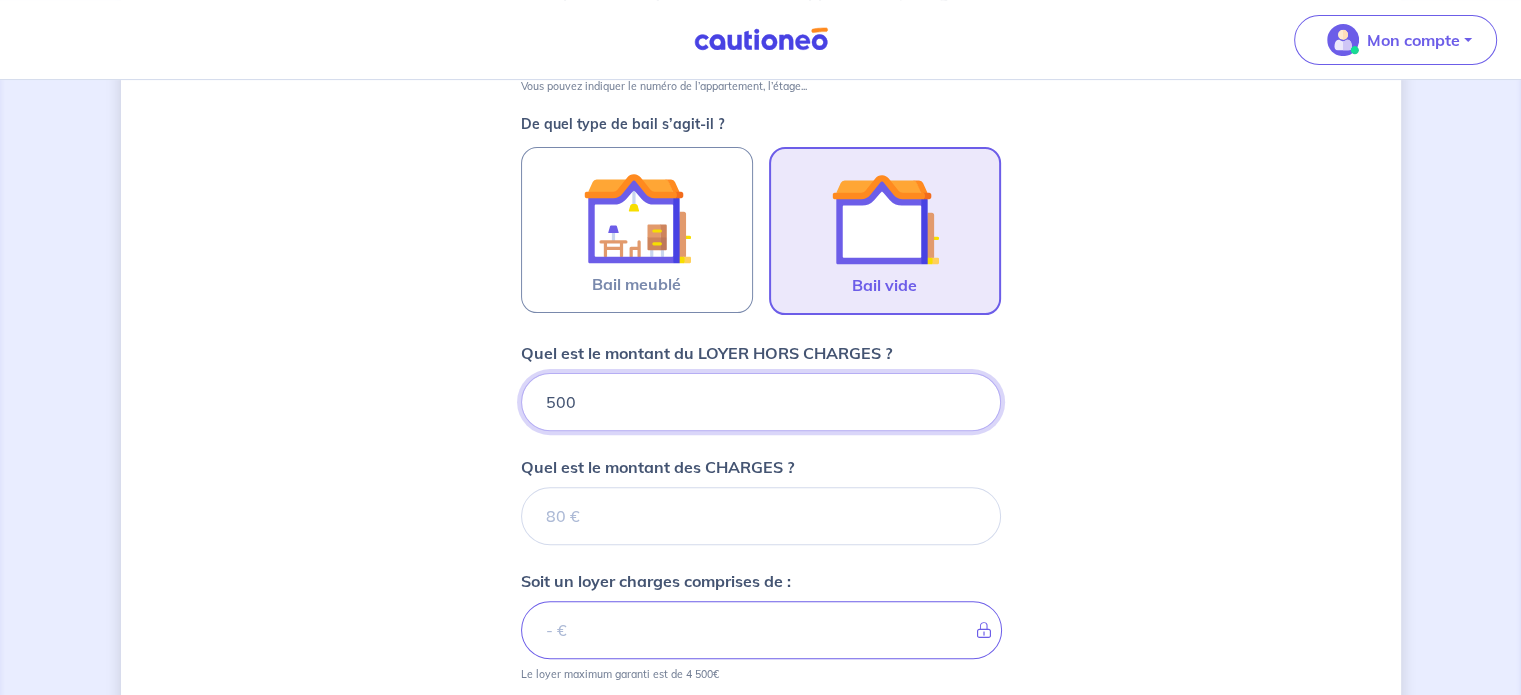 type 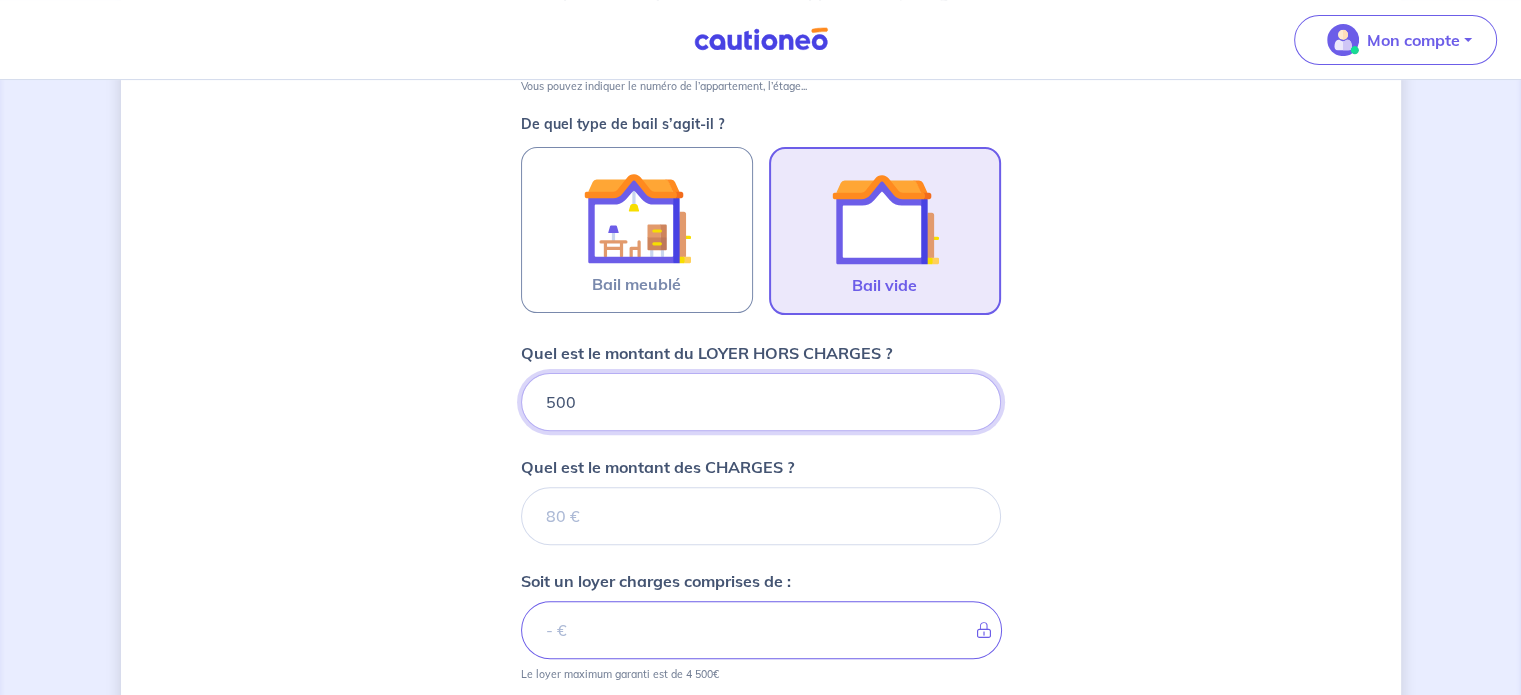 type on "500" 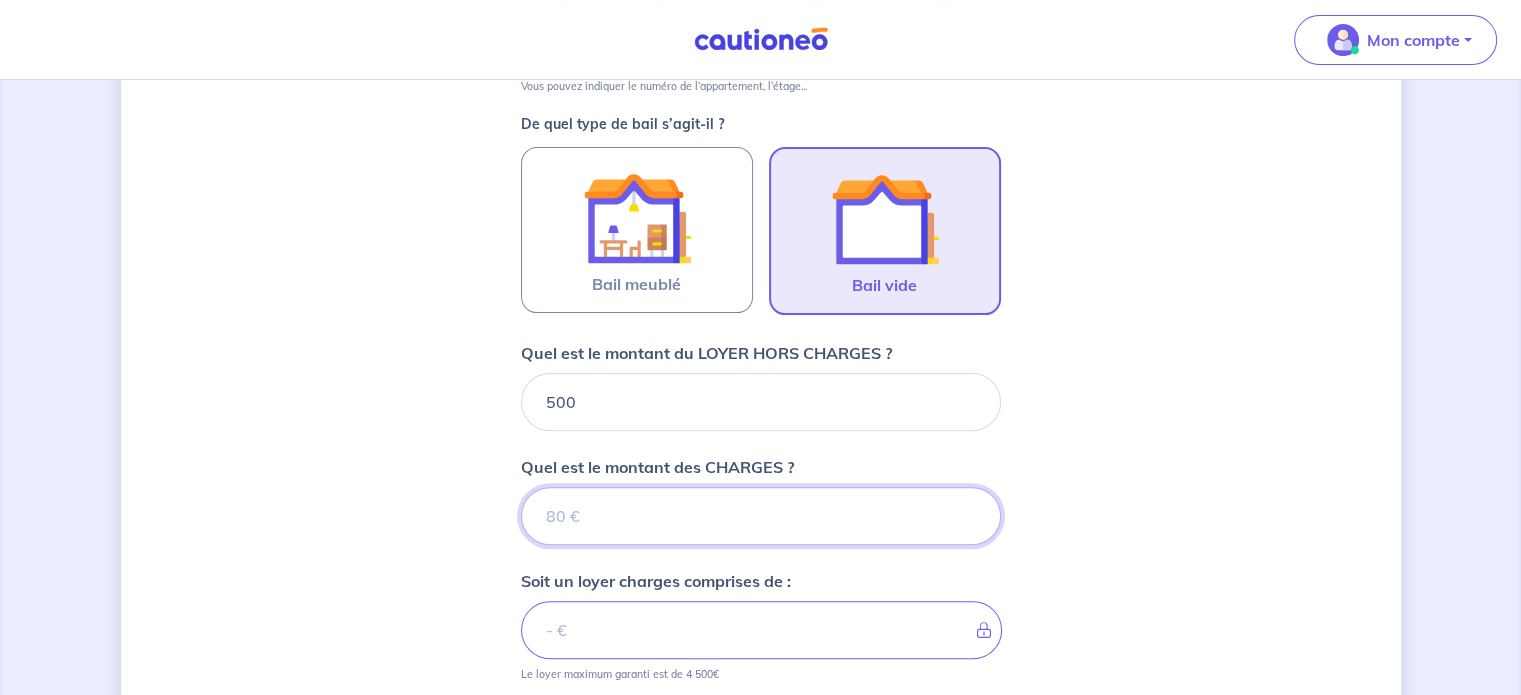 click on "Quel est le montant des CHARGES ?" at bounding box center (761, 516) 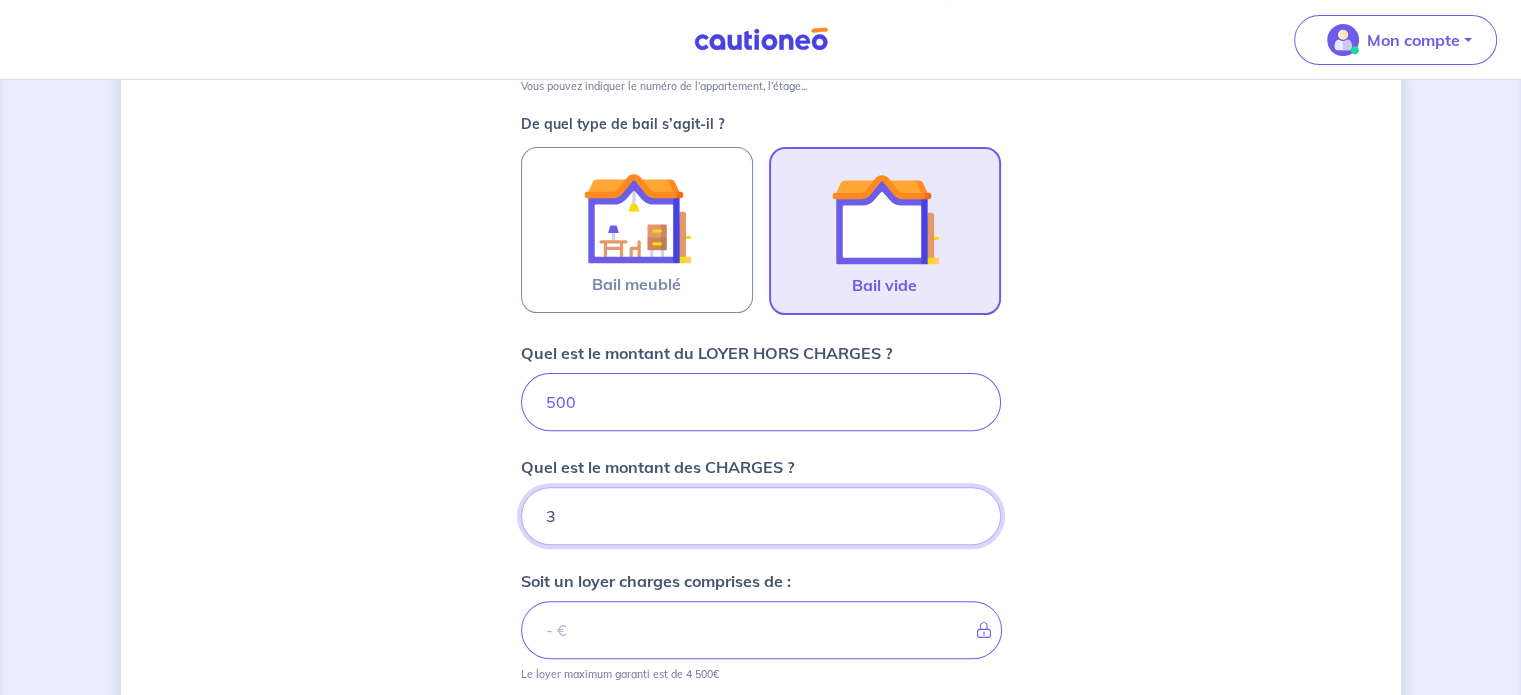 type on "30" 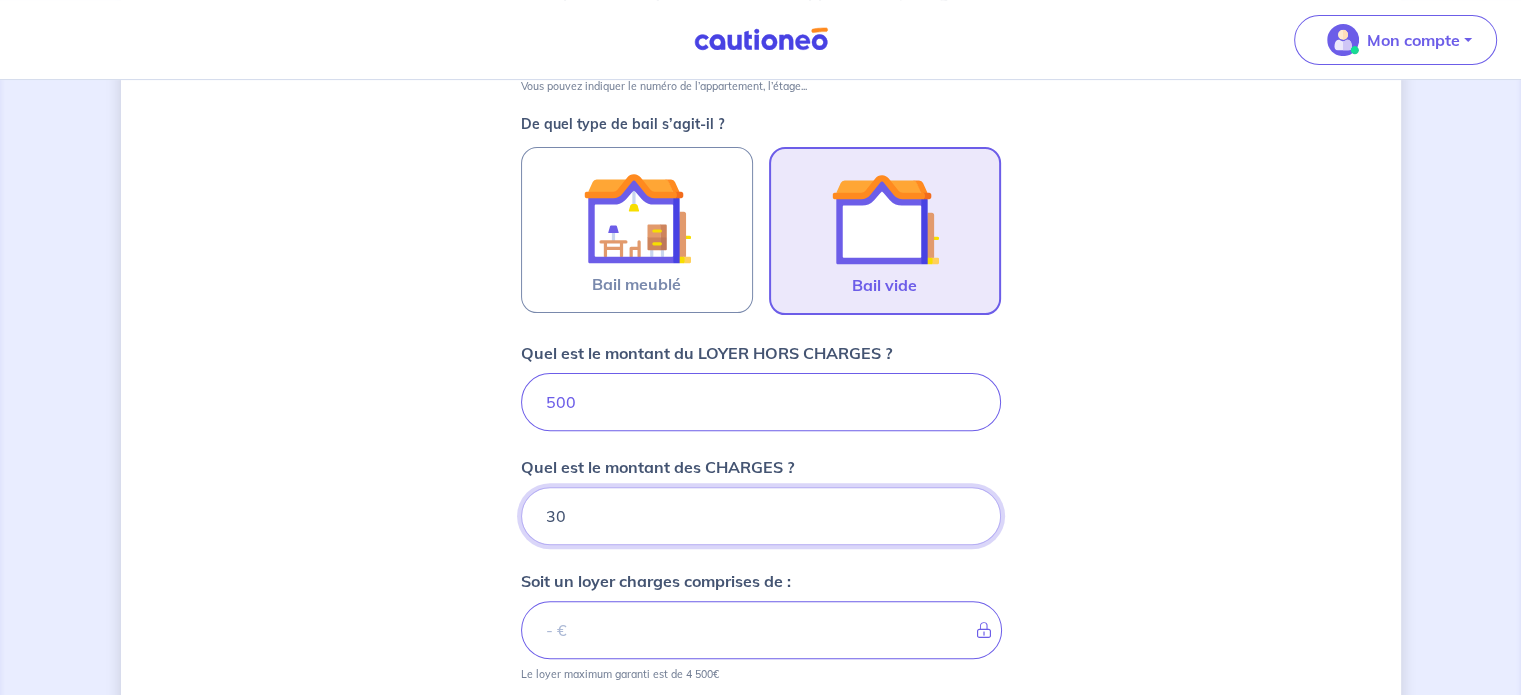 type on "530" 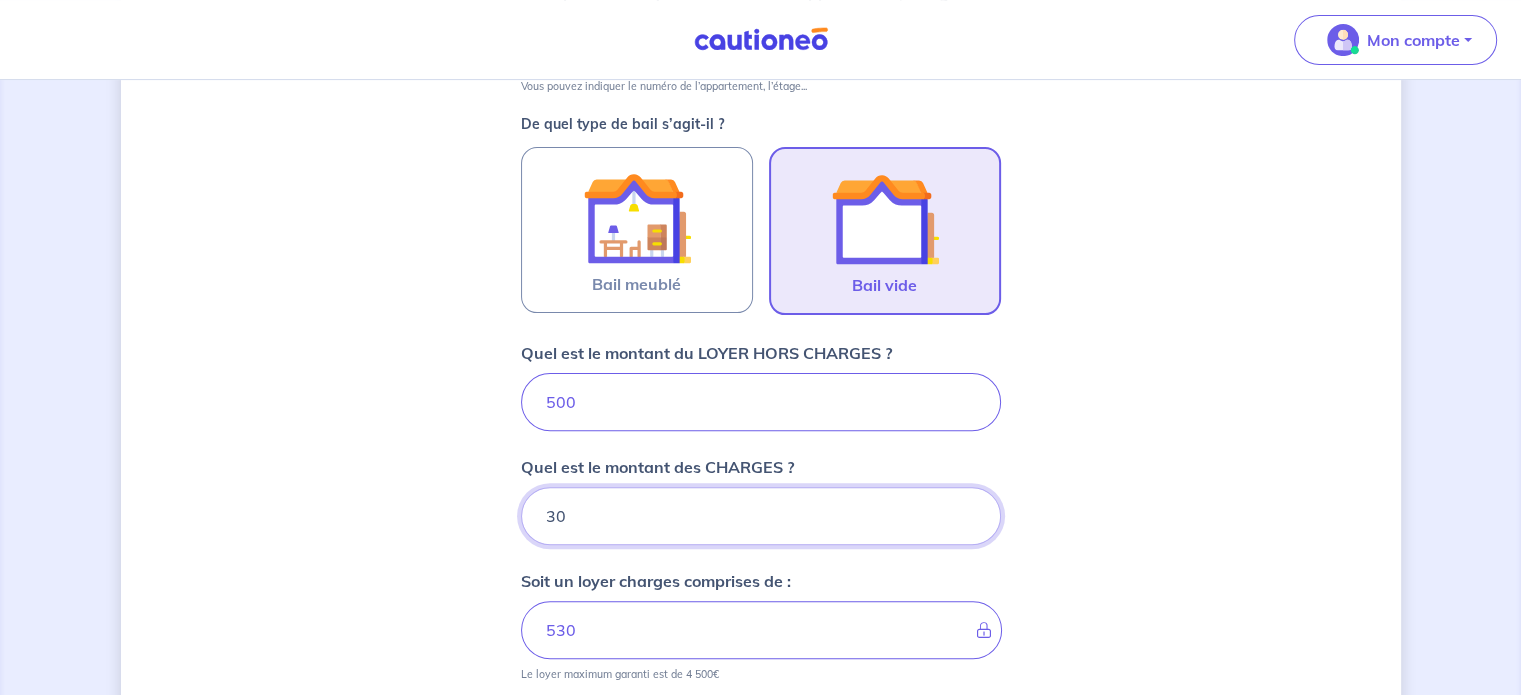 type on "30" 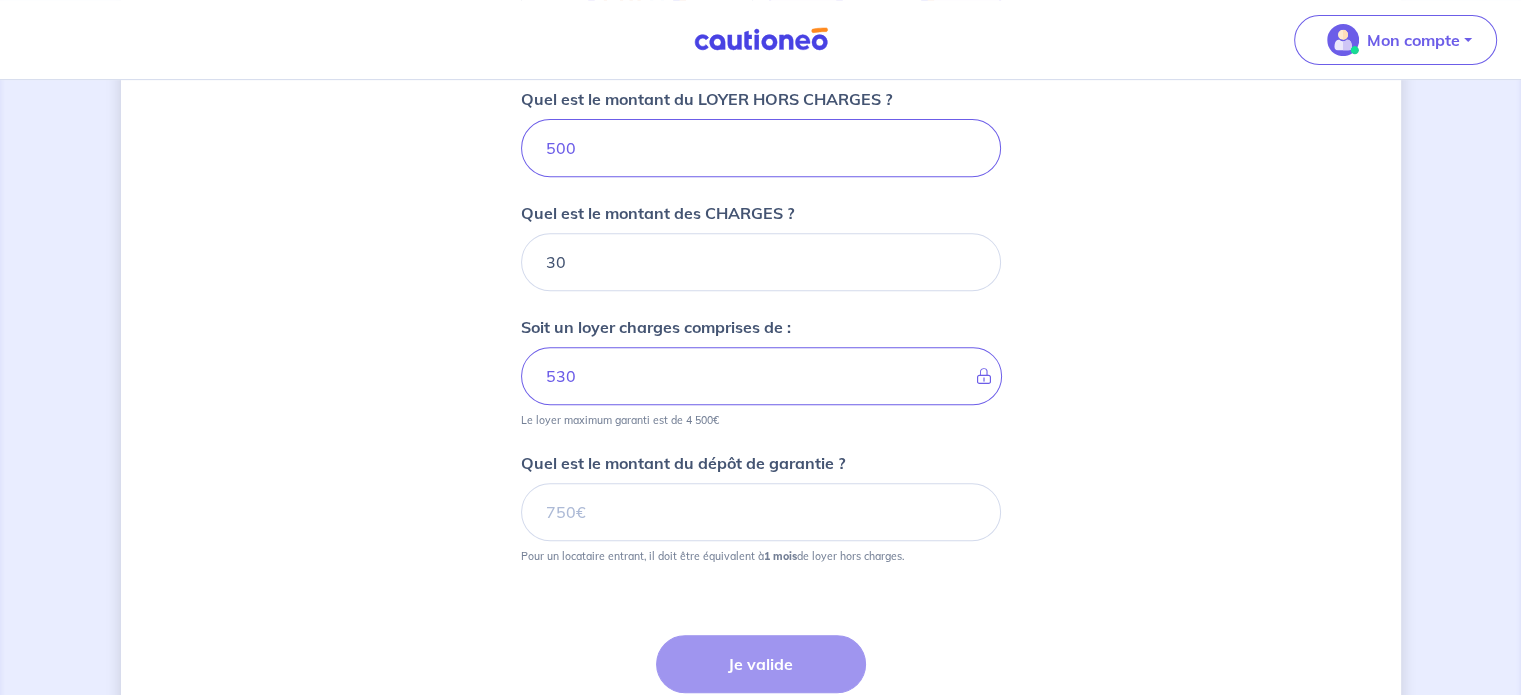 scroll, scrollTop: 861, scrollLeft: 0, axis: vertical 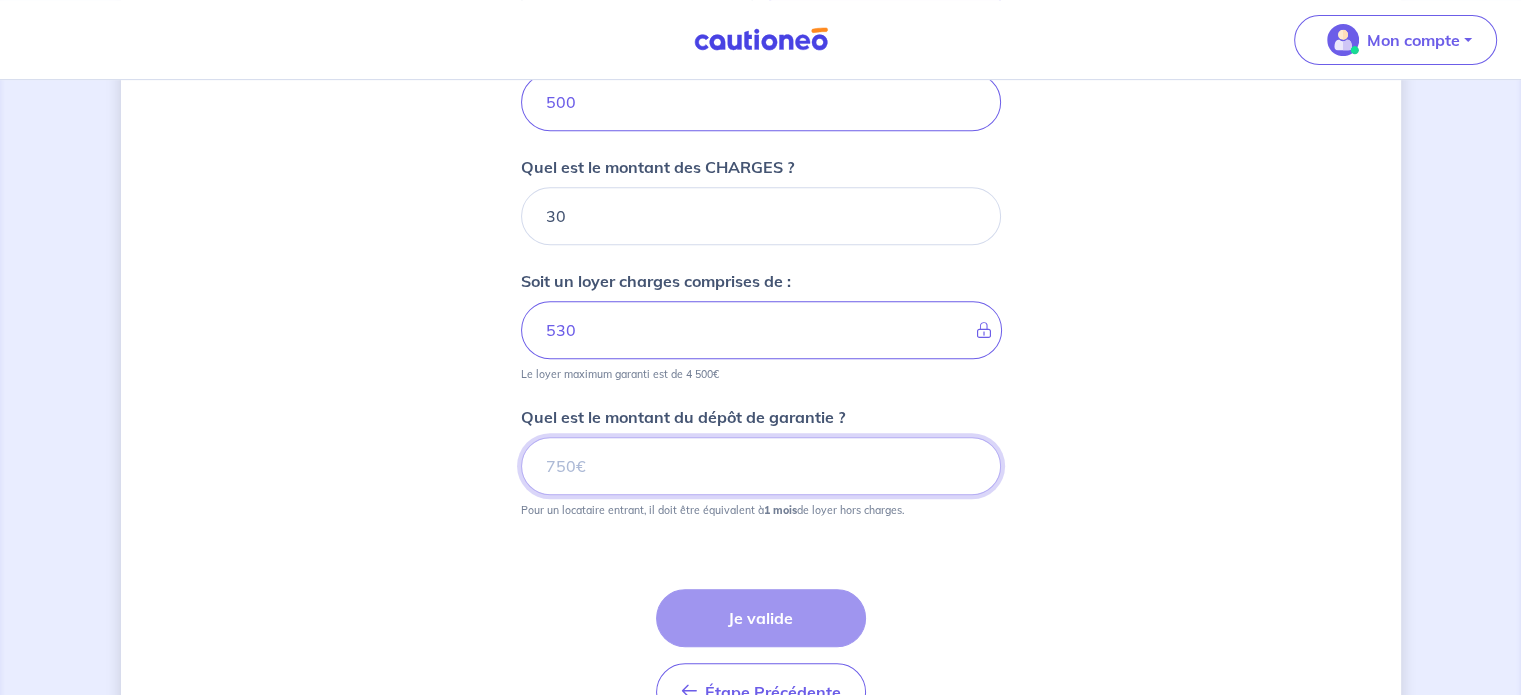 click on "Quel est le montant du dépôt de garantie ?" at bounding box center [761, 466] 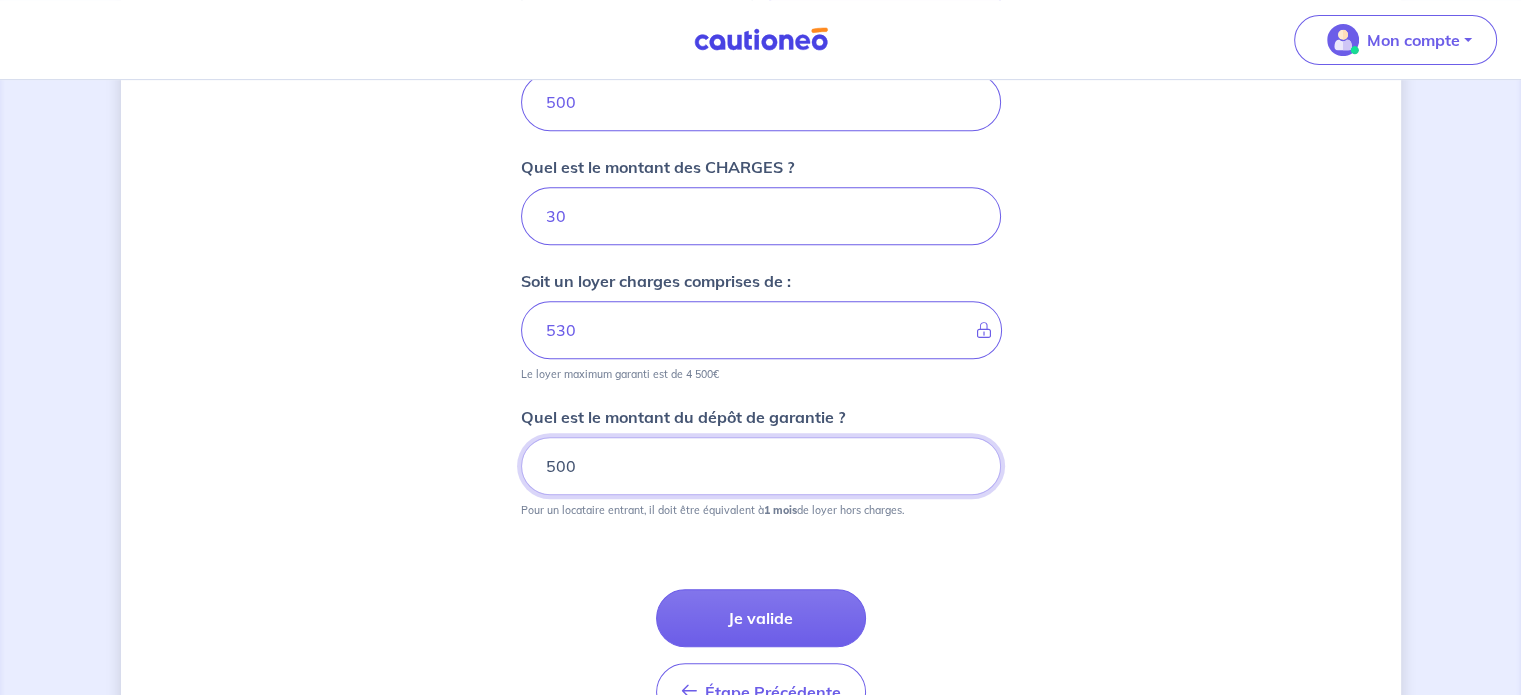 scroll, scrollTop: 961, scrollLeft: 0, axis: vertical 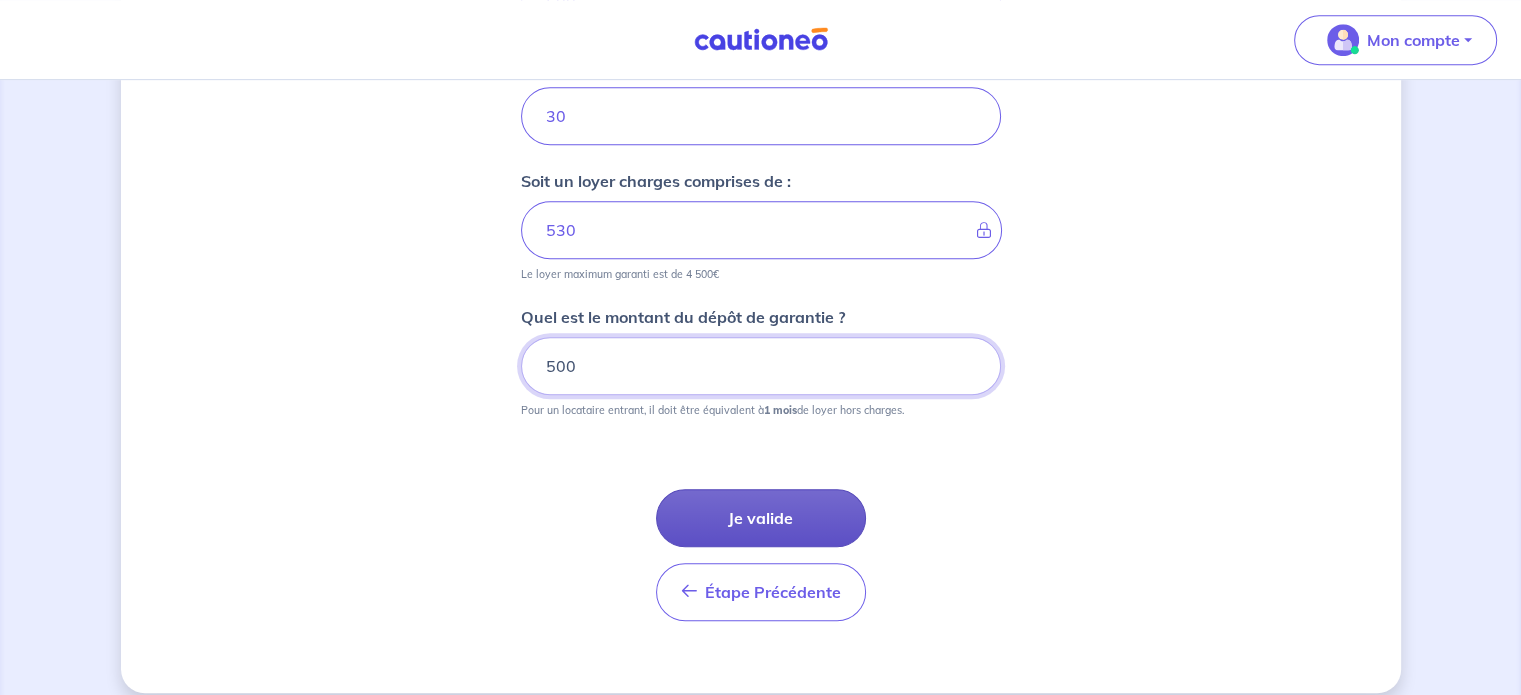 type on "500" 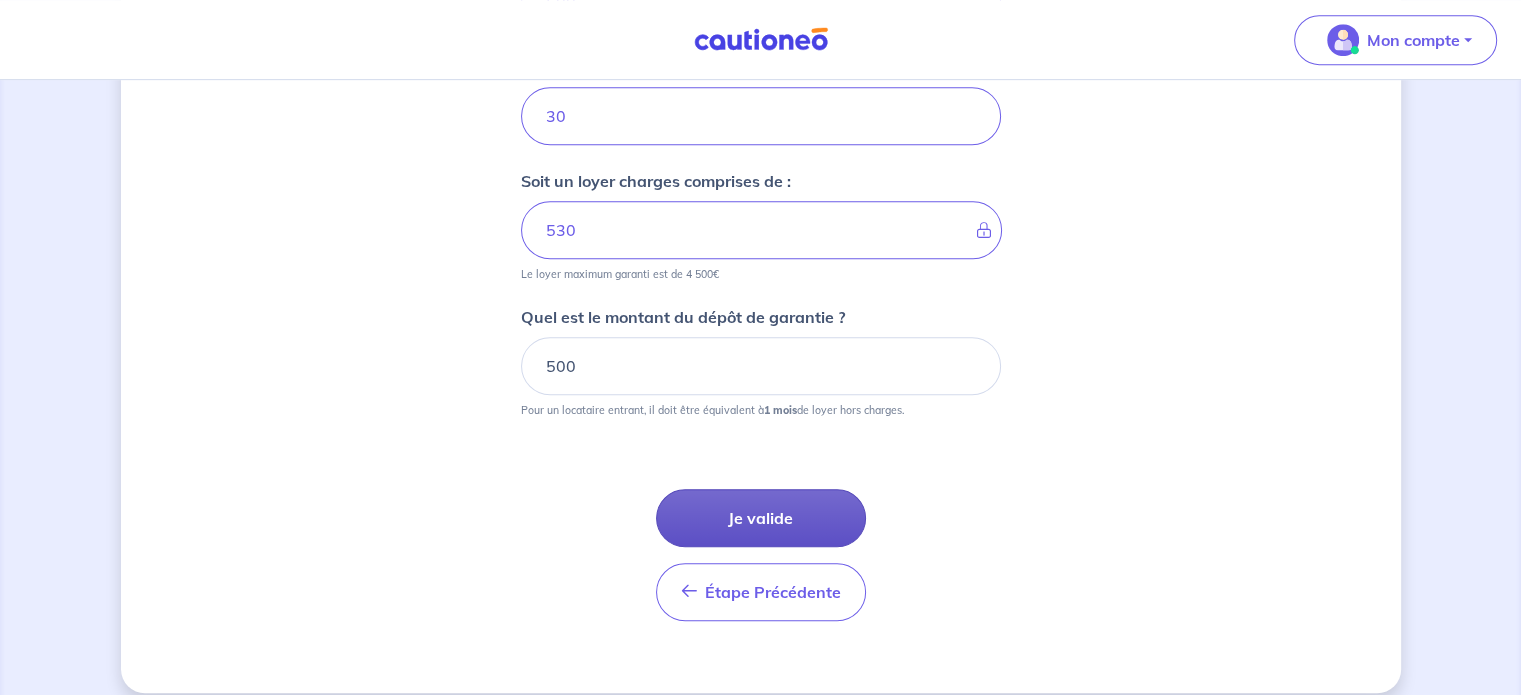 click on "Je valide" at bounding box center [761, 518] 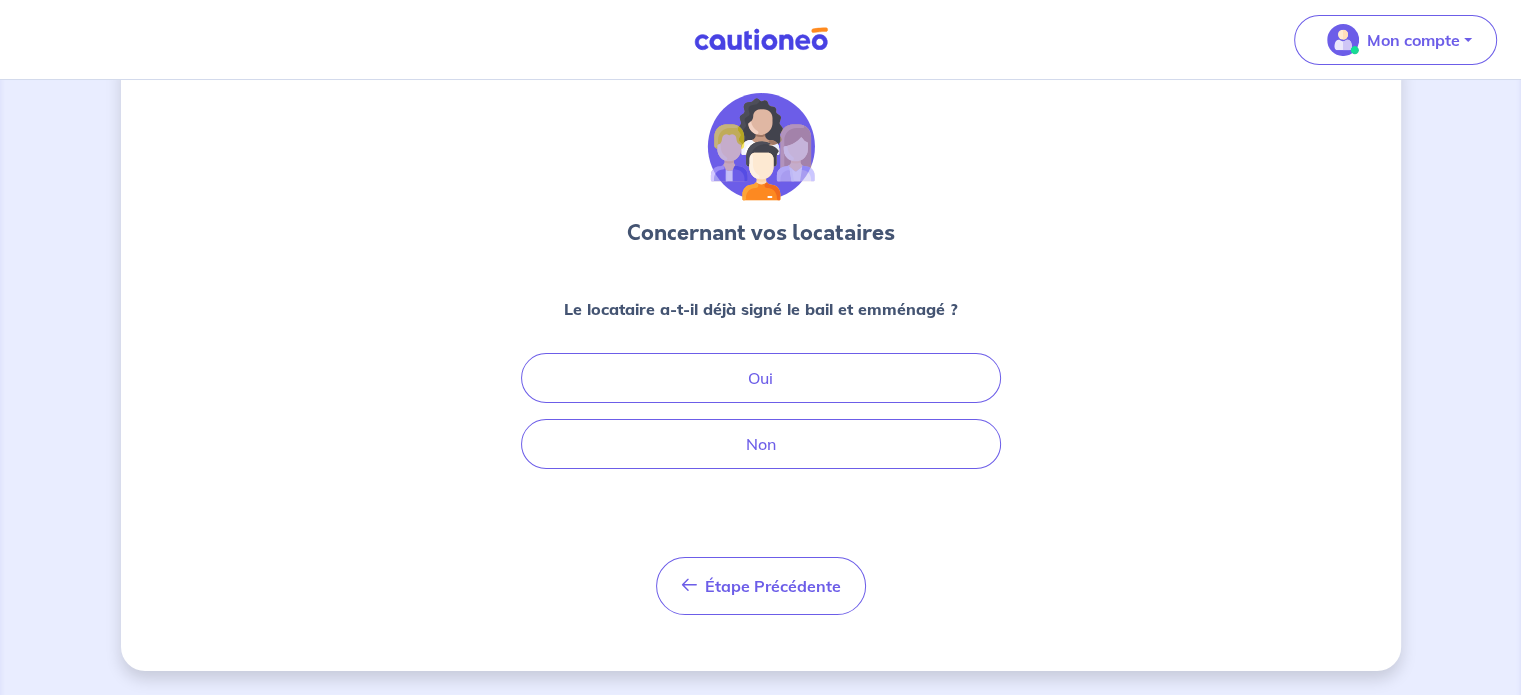 scroll, scrollTop: 0, scrollLeft: 0, axis: both 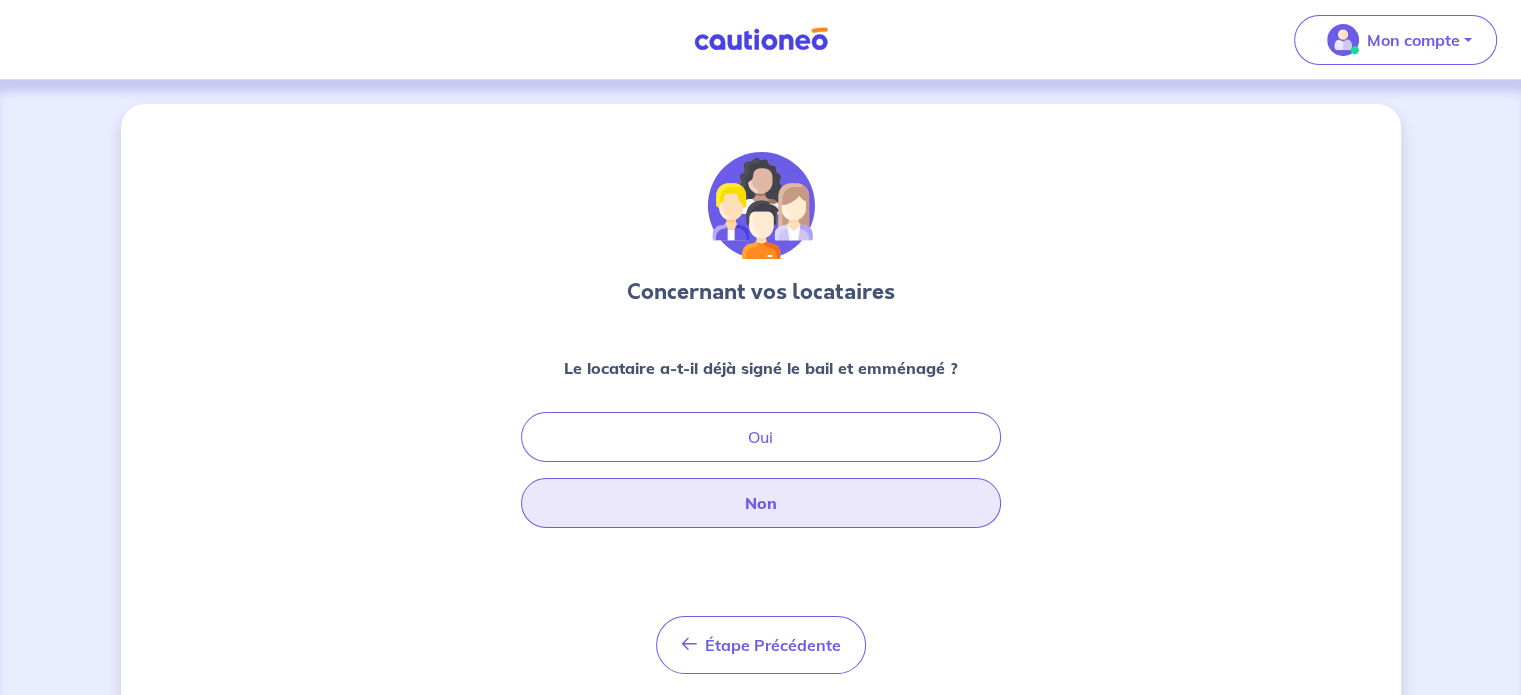 click on "Non" at bounding box center [761, 503] 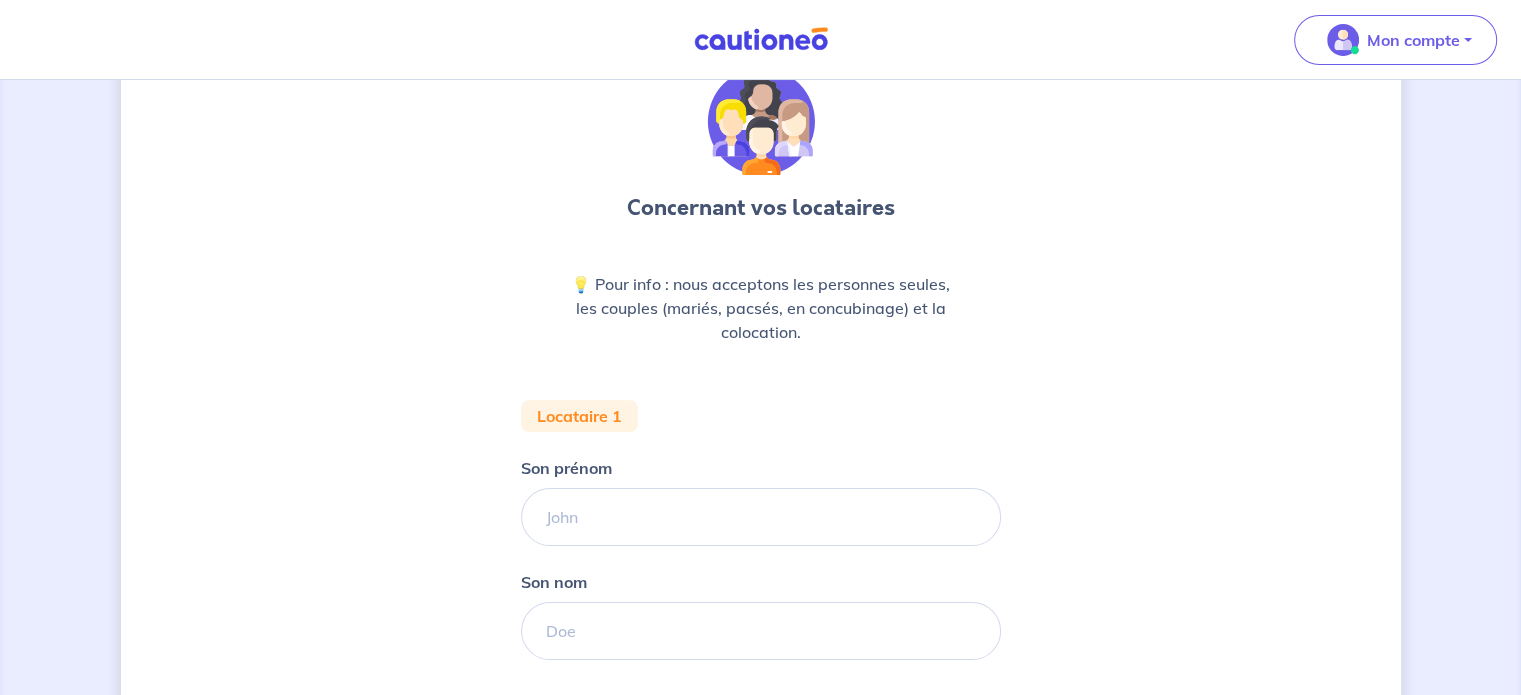 scroll, scrollTop: 300, scrollLeft: 0, axis: vertical 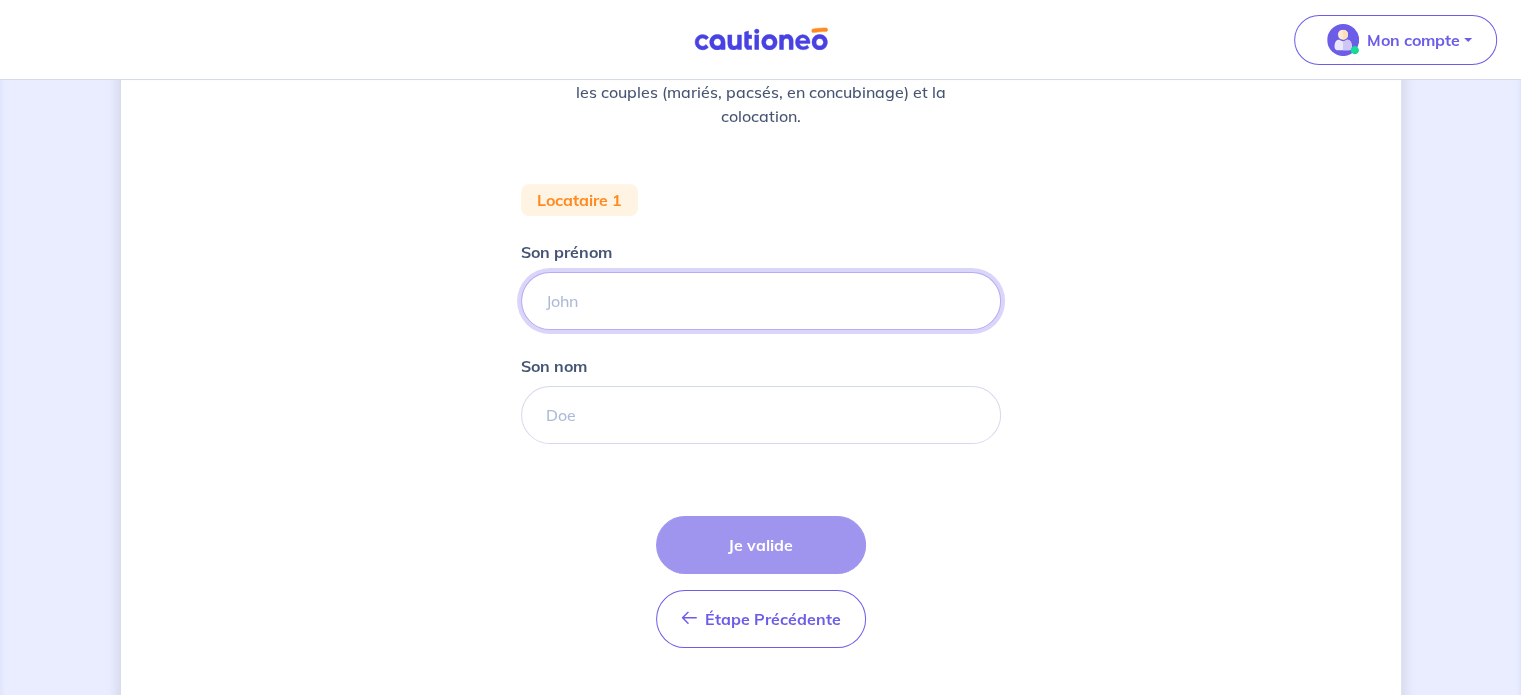 click on "Son prénom" at bounding box center (761, 301) 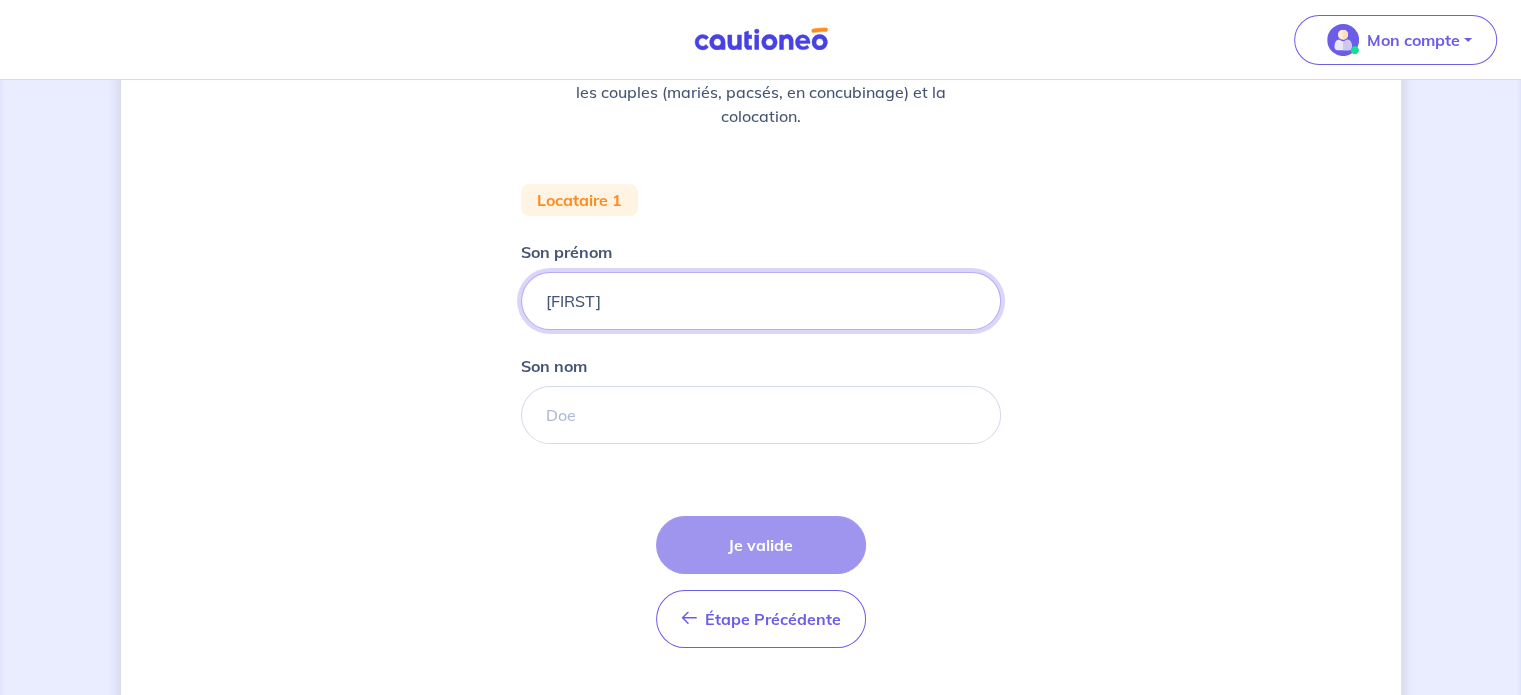 type on "[FIRST]" 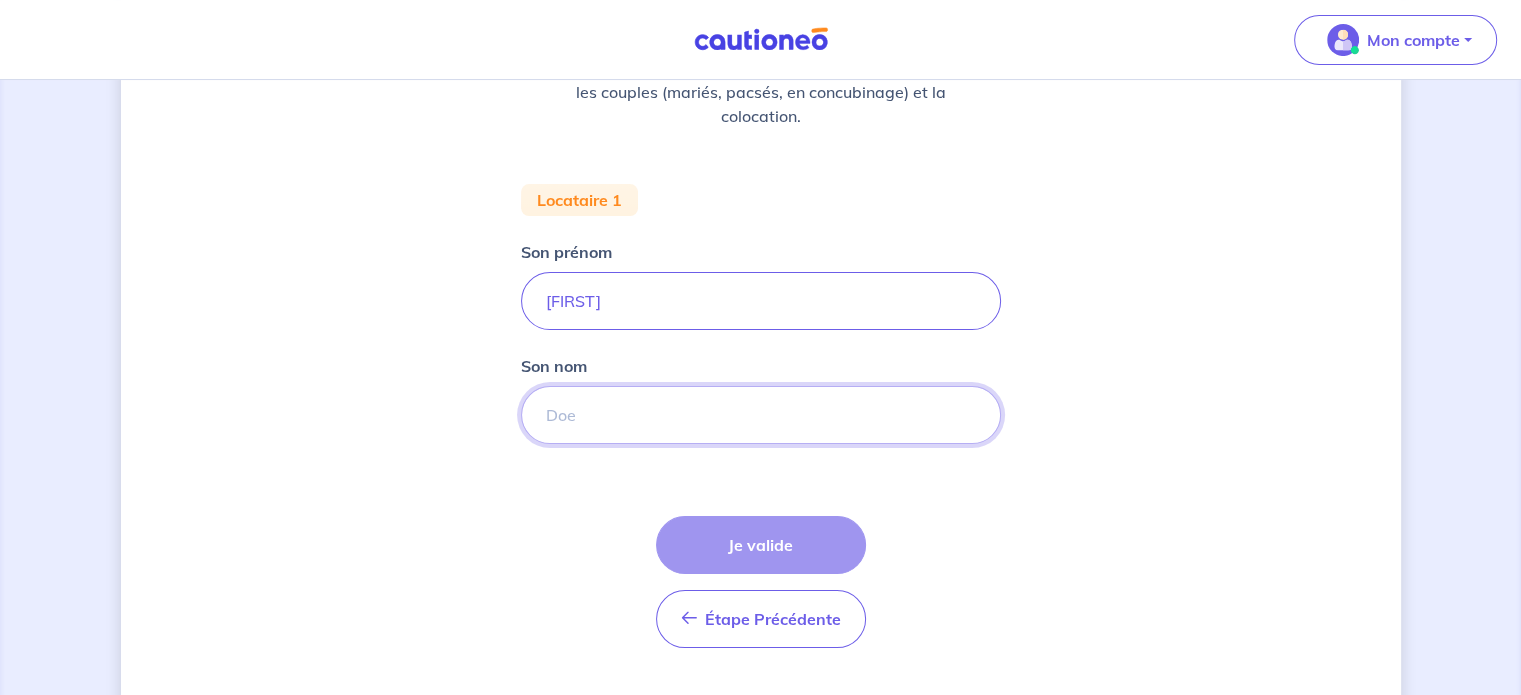 click on "Son nom" at bounding box center (761, 415) 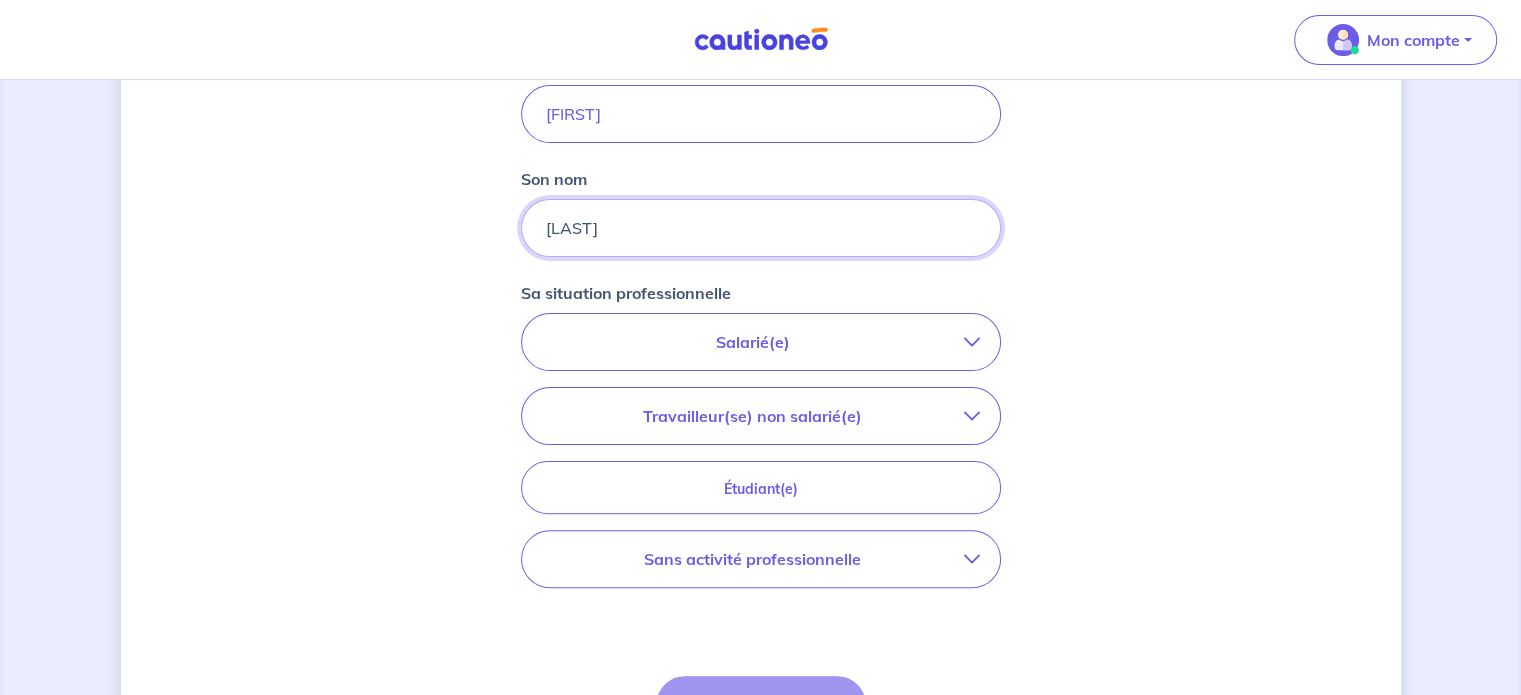 scroll, scrollTop: 500, scrollLeft: 0, axis: vertical 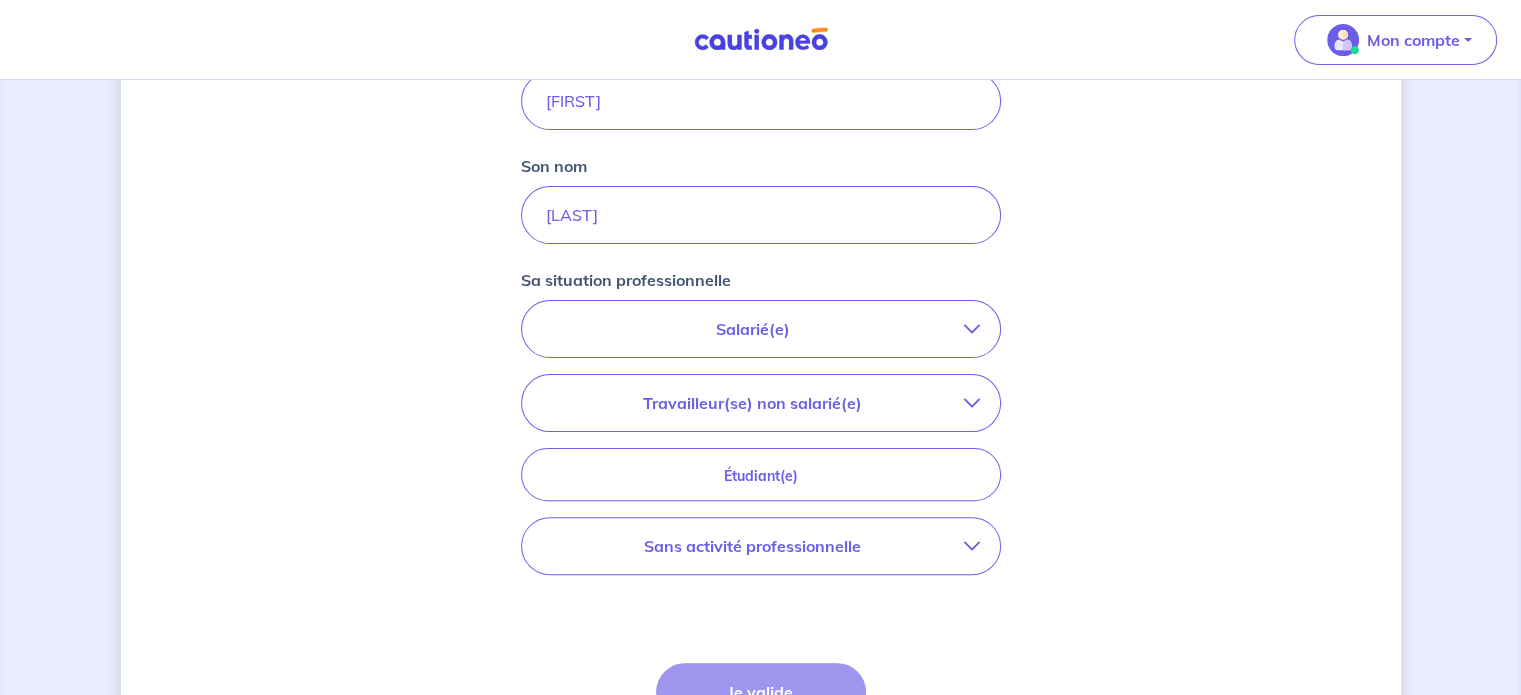 click on "Salarié(e)" at bounding box center [753, 329] 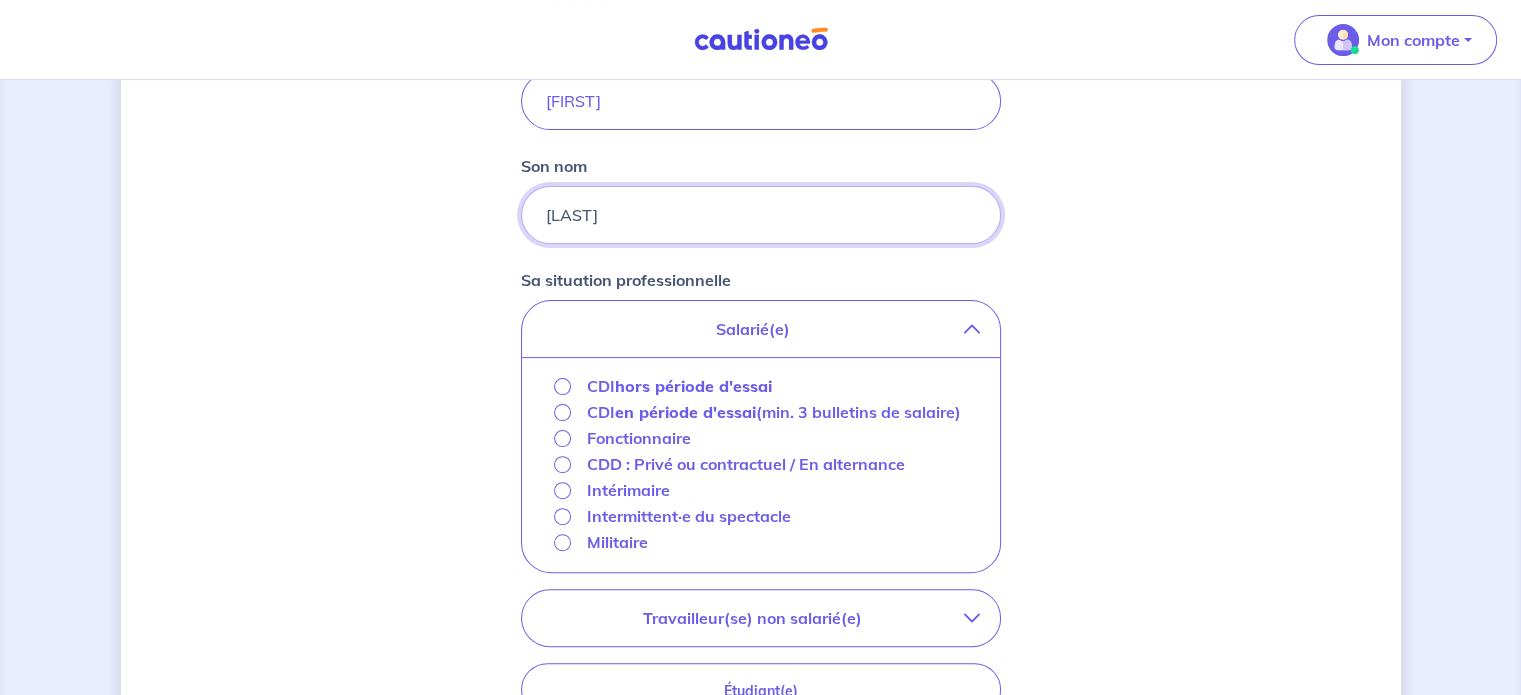 click on "[LAST]" at bounding box center [761, 215] 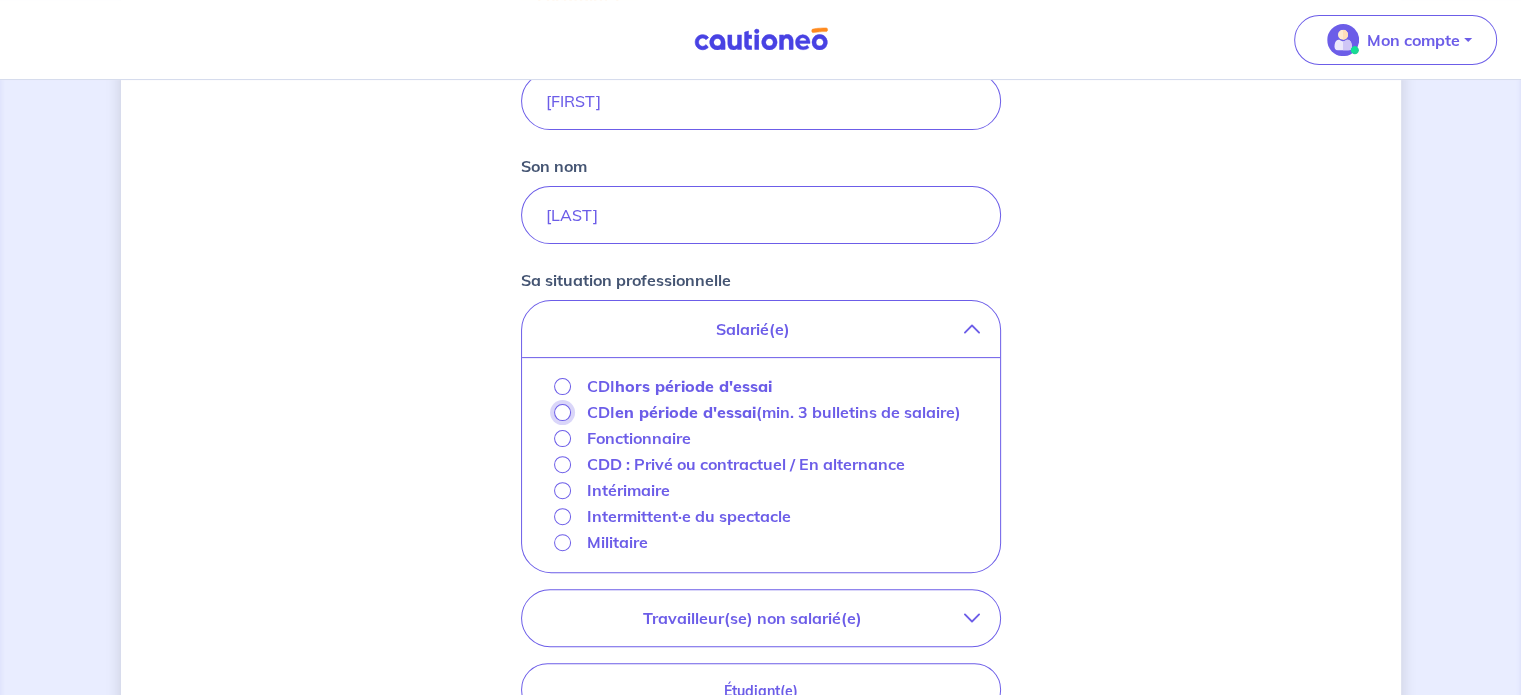 click on "CDI  en période d'essai  (min. 3 bulletins de salaire)" at bounding box center (562, 412) 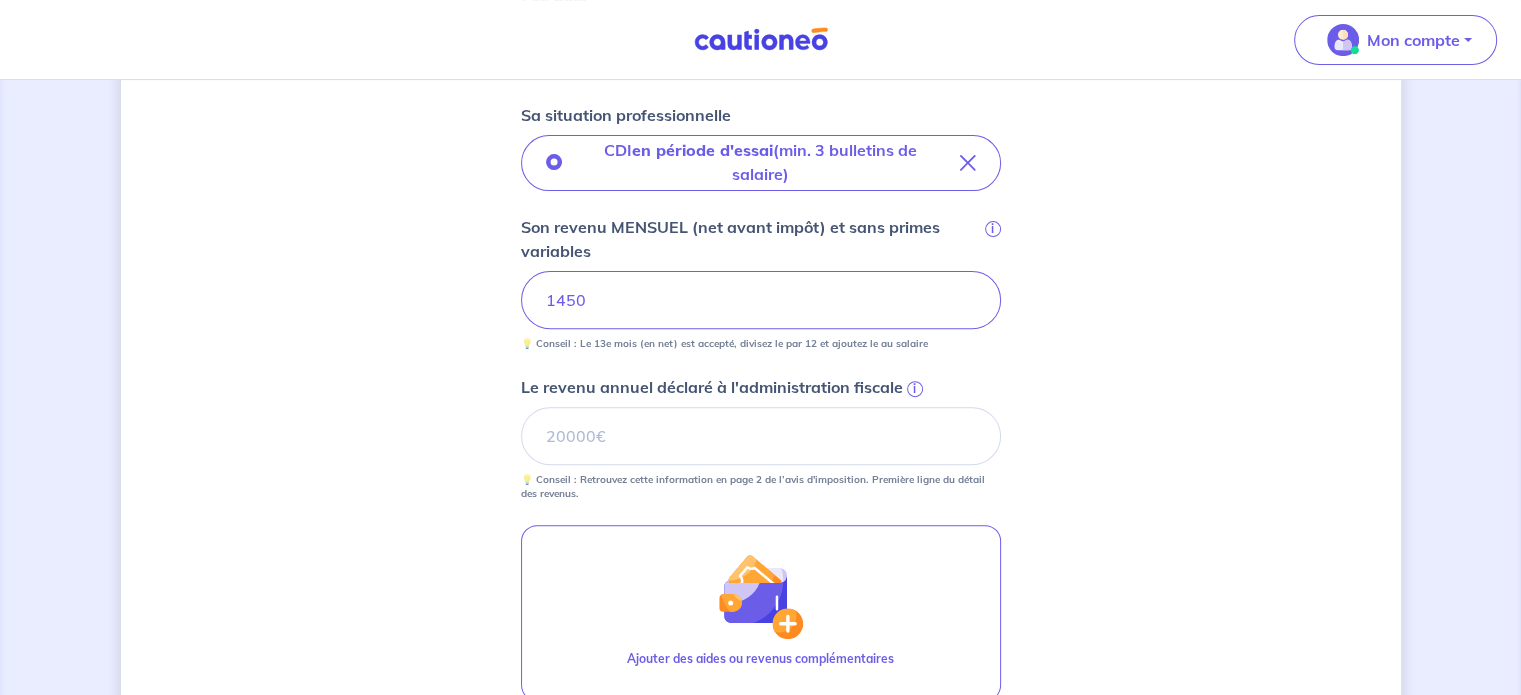 scroll, scrollTop: 700, scrollLeft: 0, axis: vertical 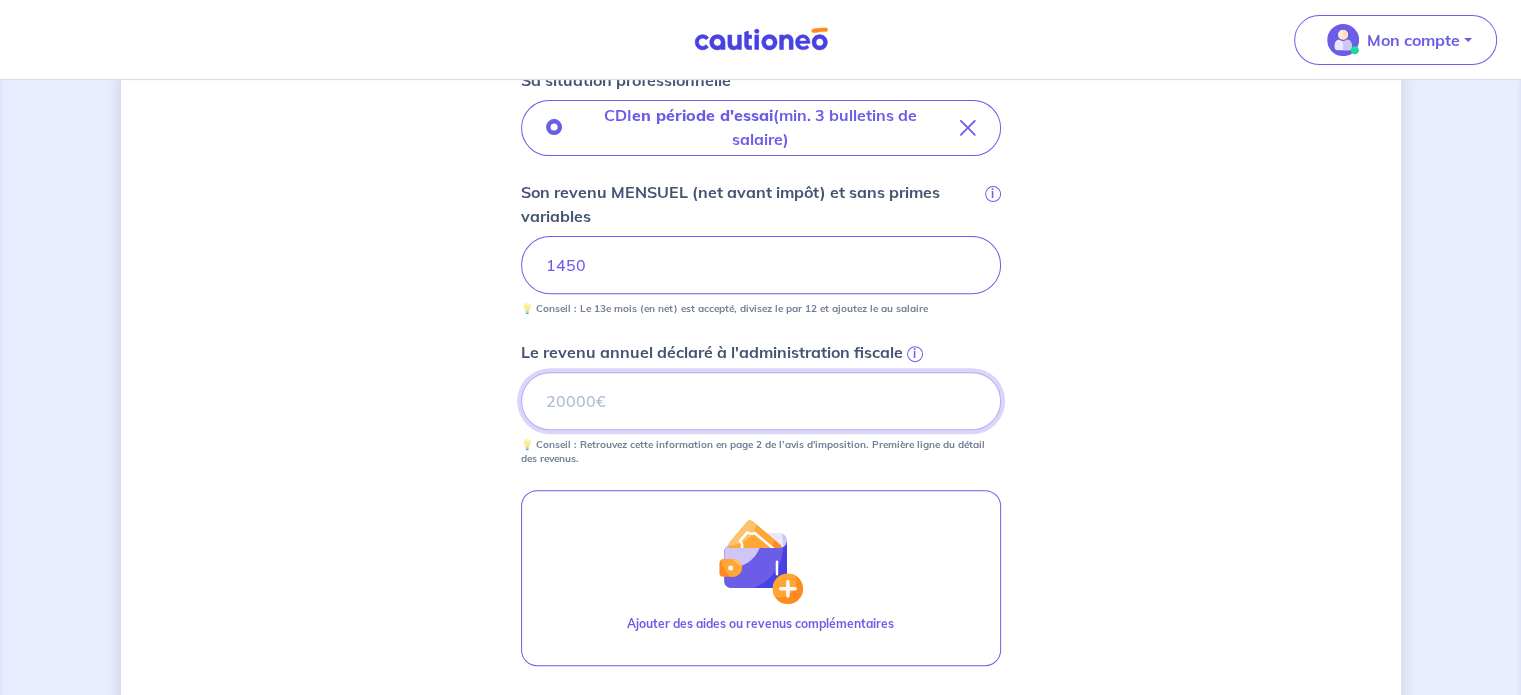 click on "Le revenu annuel déclaré à l'administration fiscale i" at bounding box center [761, 401] 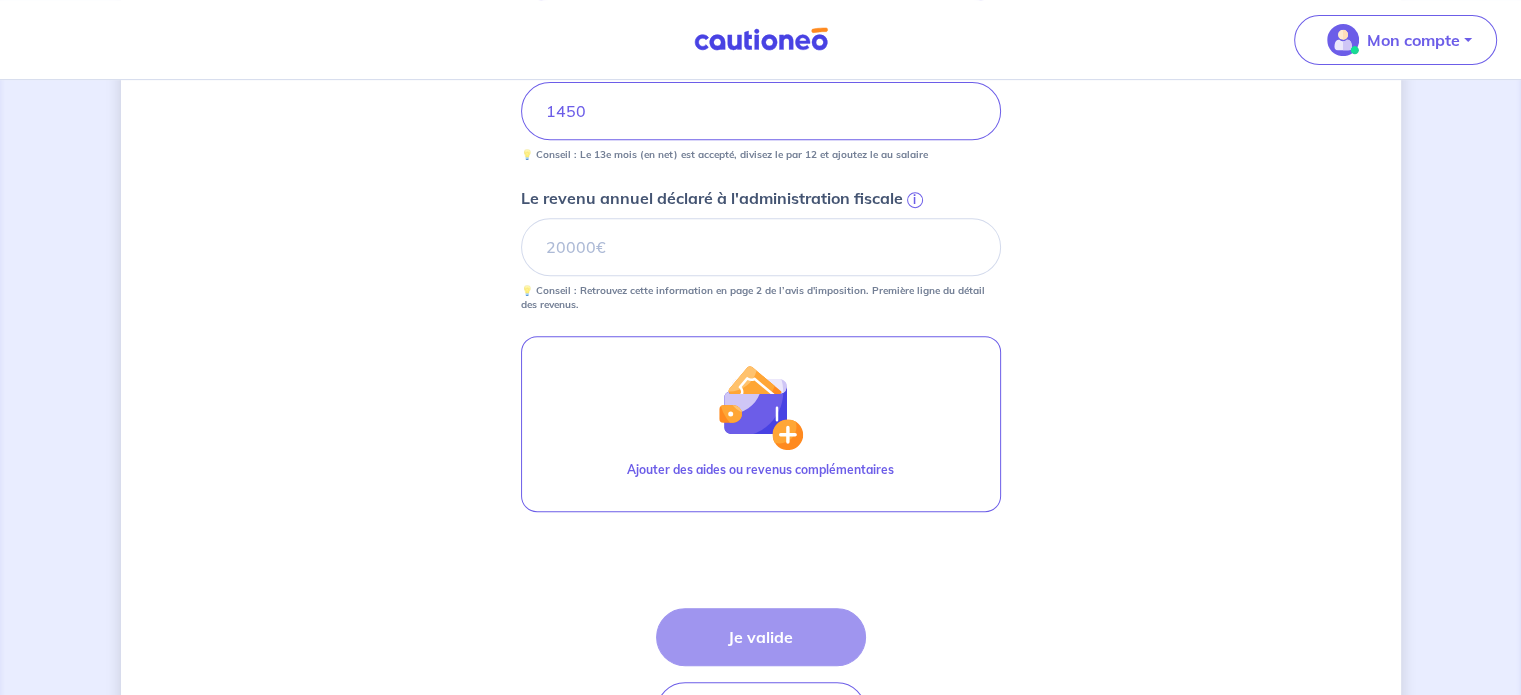 scroll, scrollTop: 900, scrollLeft: 0, axis: vertical 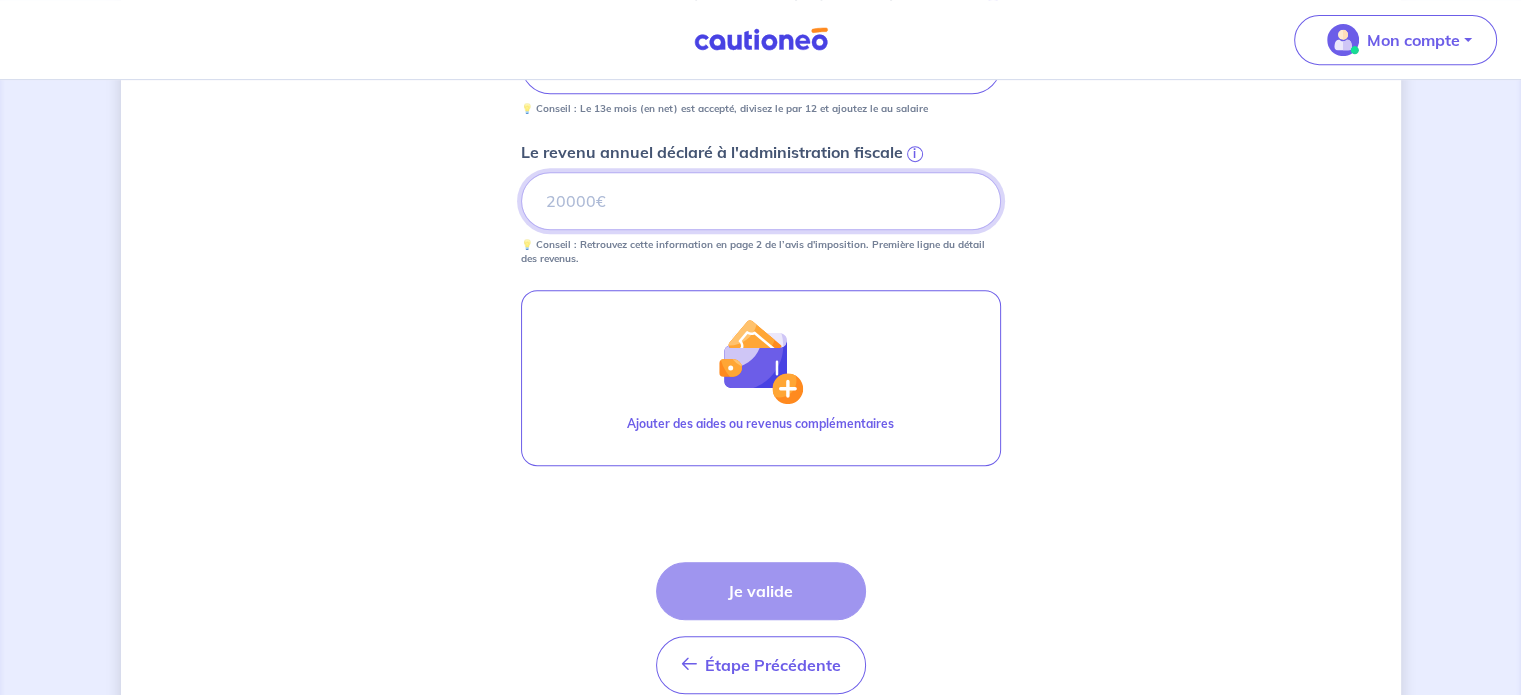 click on "Le revenu annuel déclaré à l'administration fiscale i" at bounding box center (761, 201) 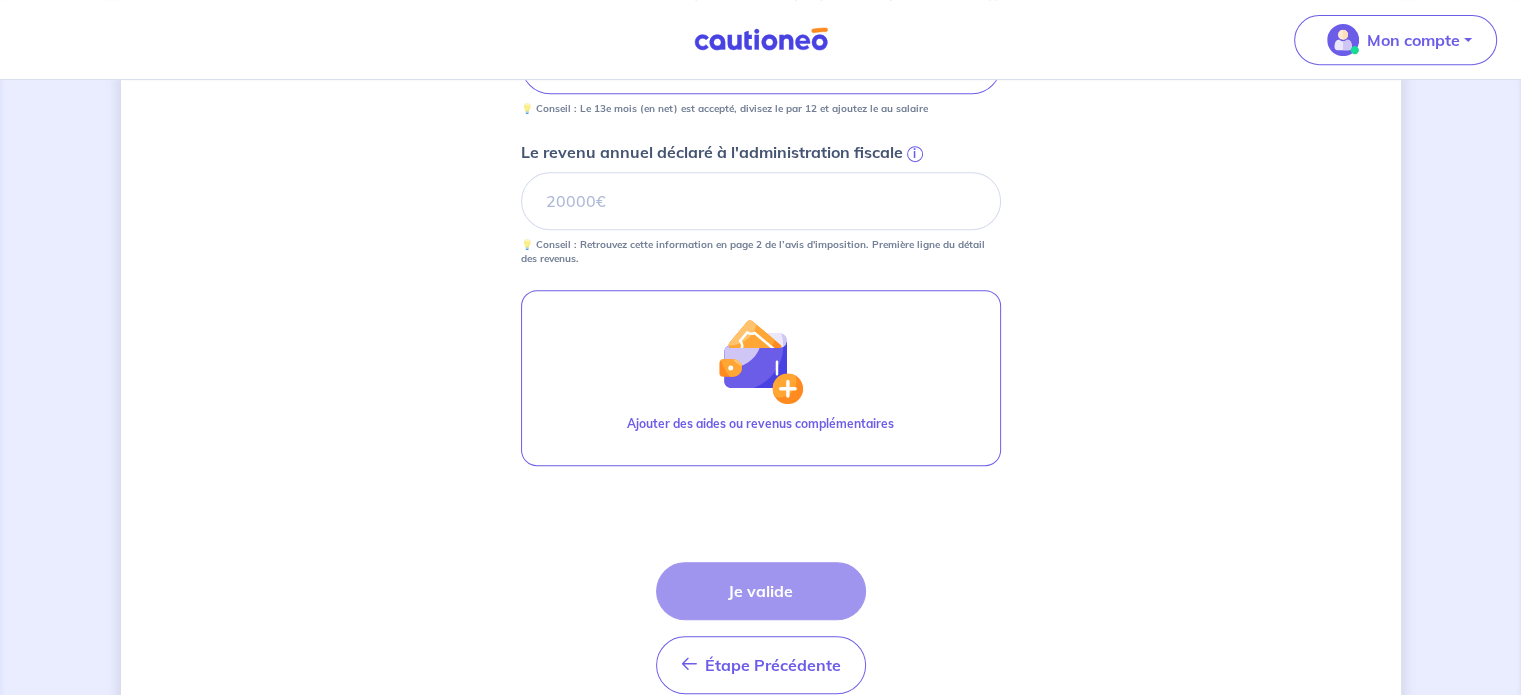click on "i" at bounding box center (913, 152) 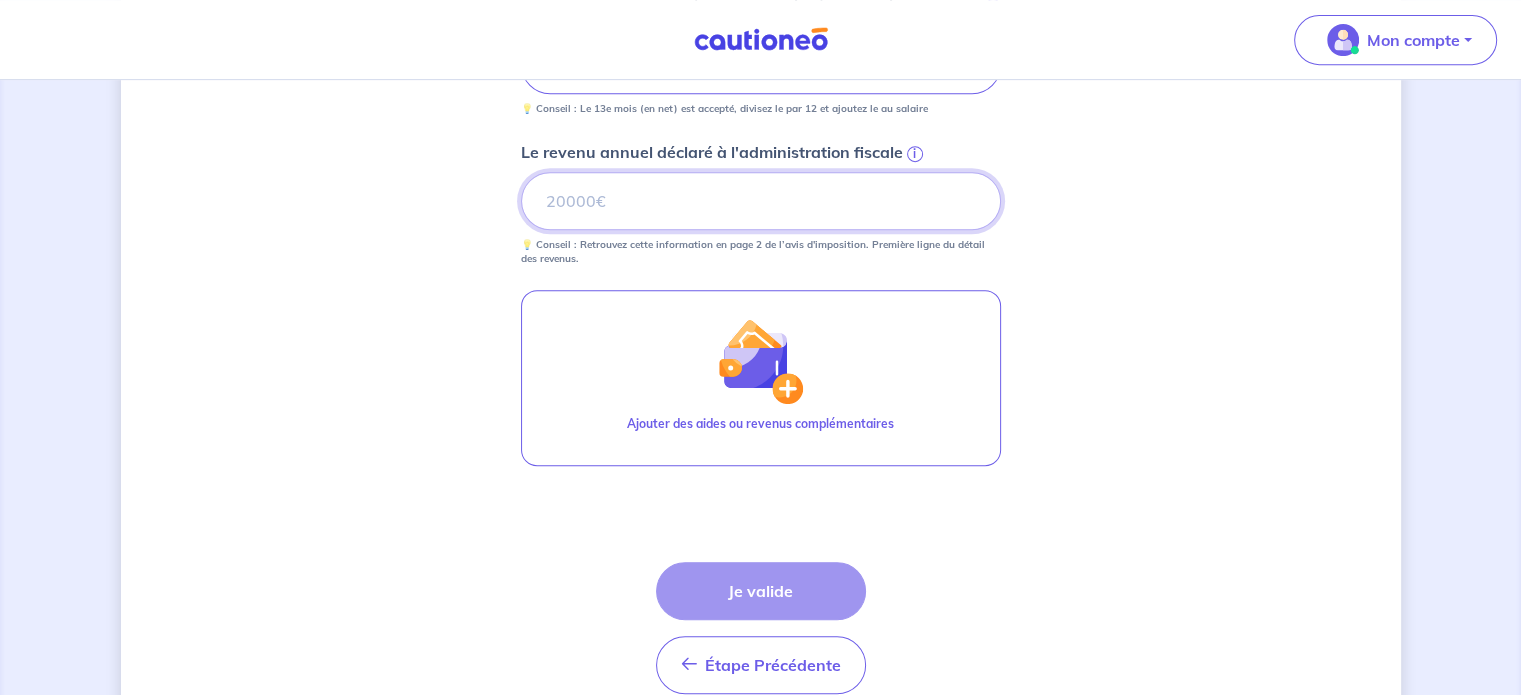 click on "Le revenu annuel déclaré à l'administration fiscale i" at bounding box center (761, 201) 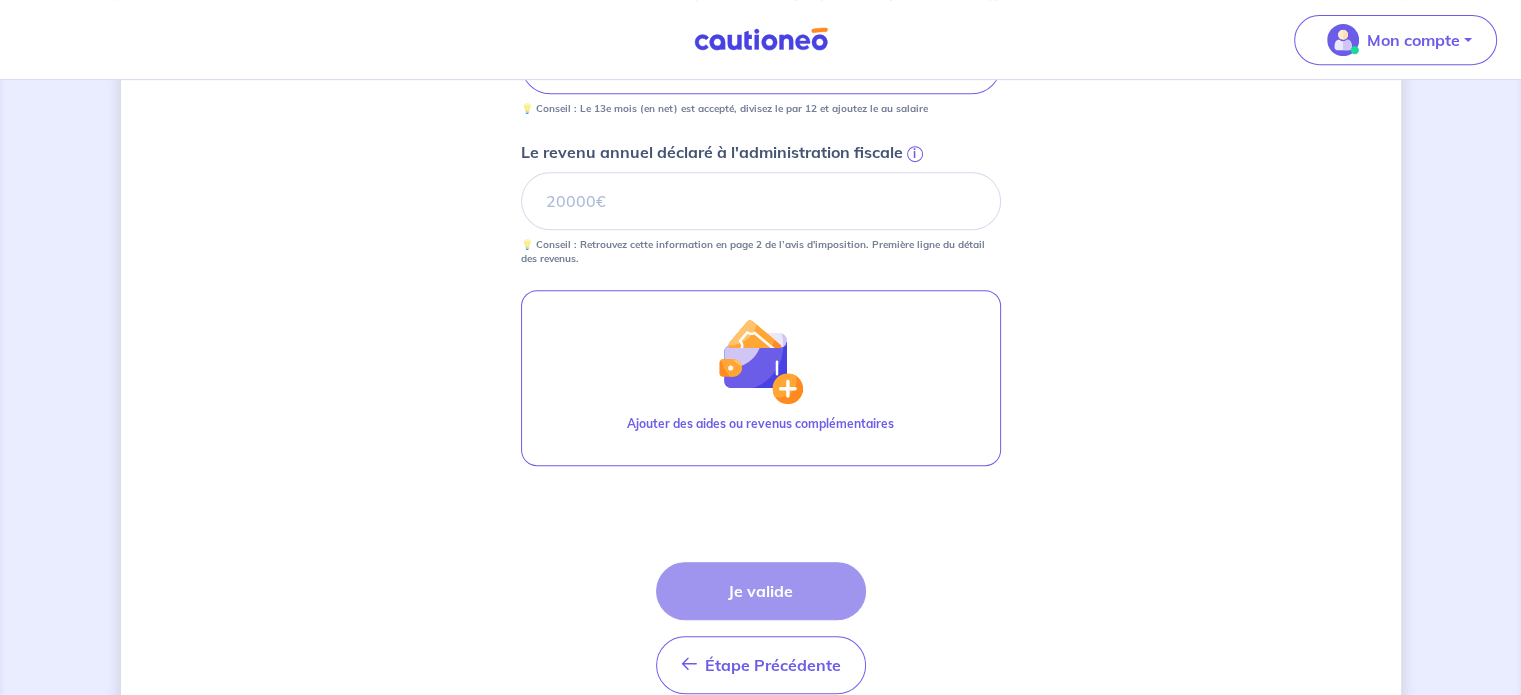 click on "i" at bounding box center (915, 154) 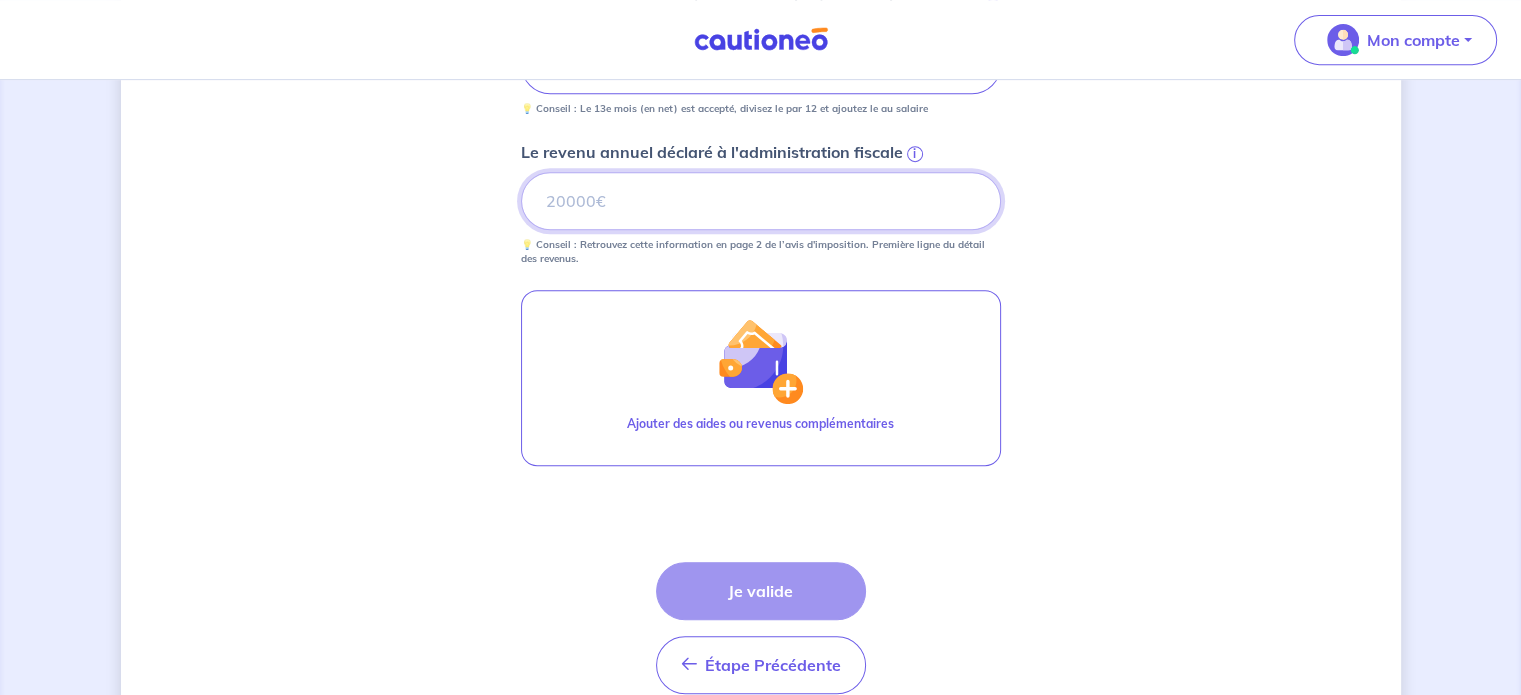 click on "Le revenu annuel déclaré à l'administration fiscale i" at bounding box center [761, 201] 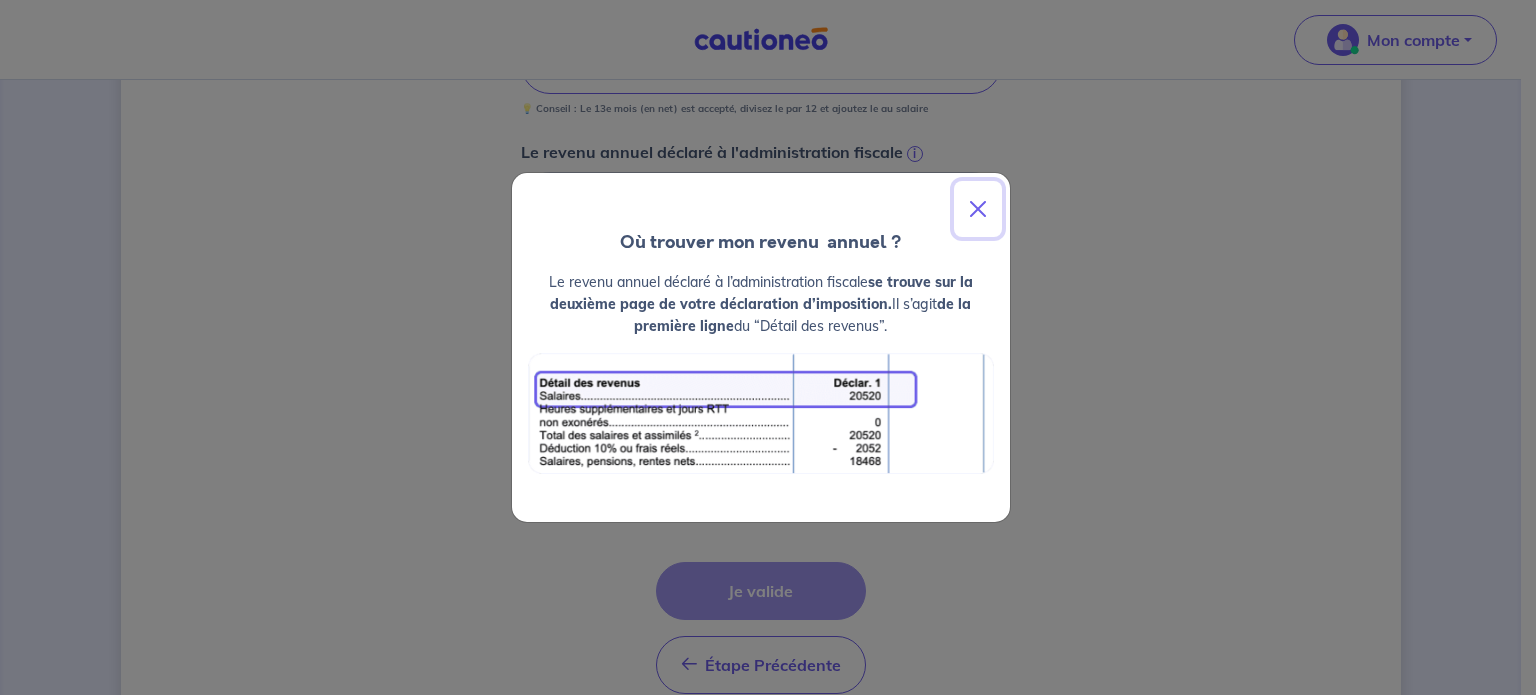 click at bounding box center (978, 209) 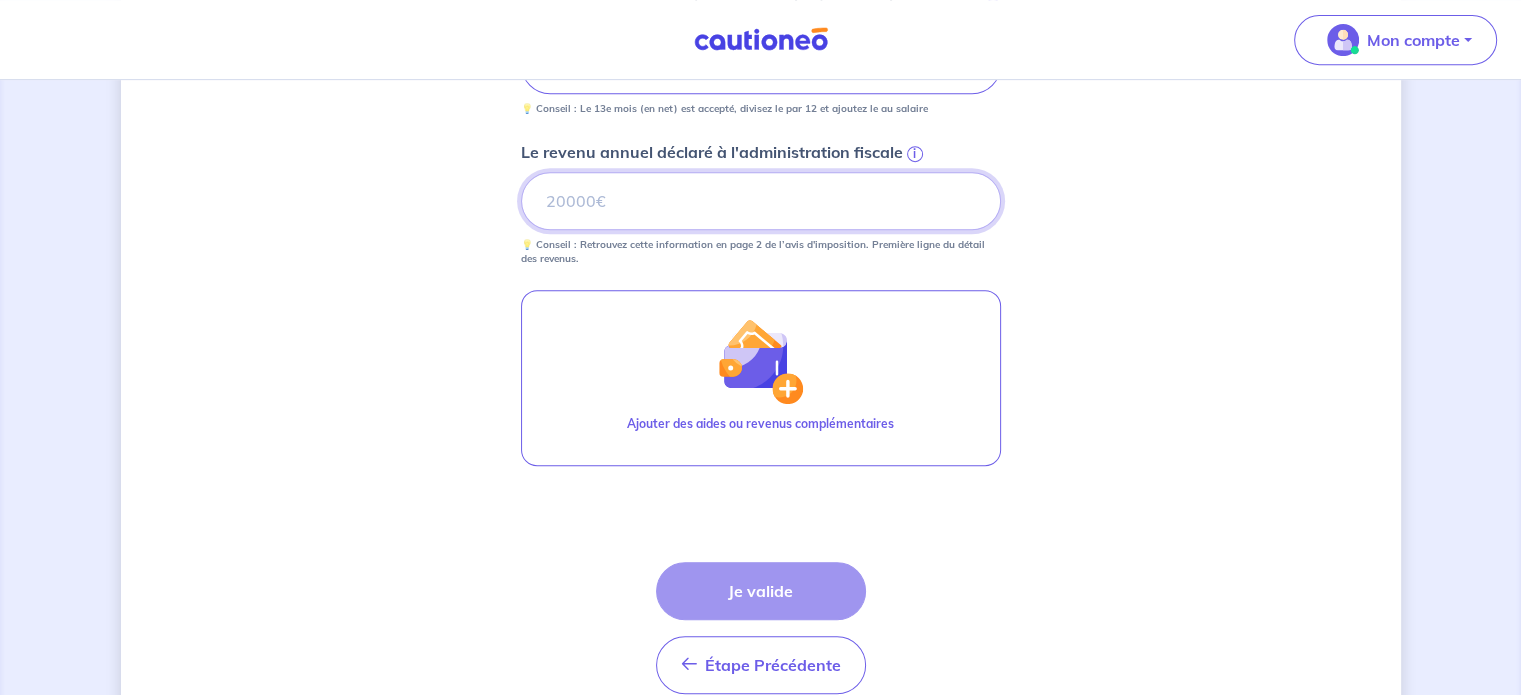 click on "Le revenu annuel déclaré à l'administration fiscale i" at bounding box center [761, 201] 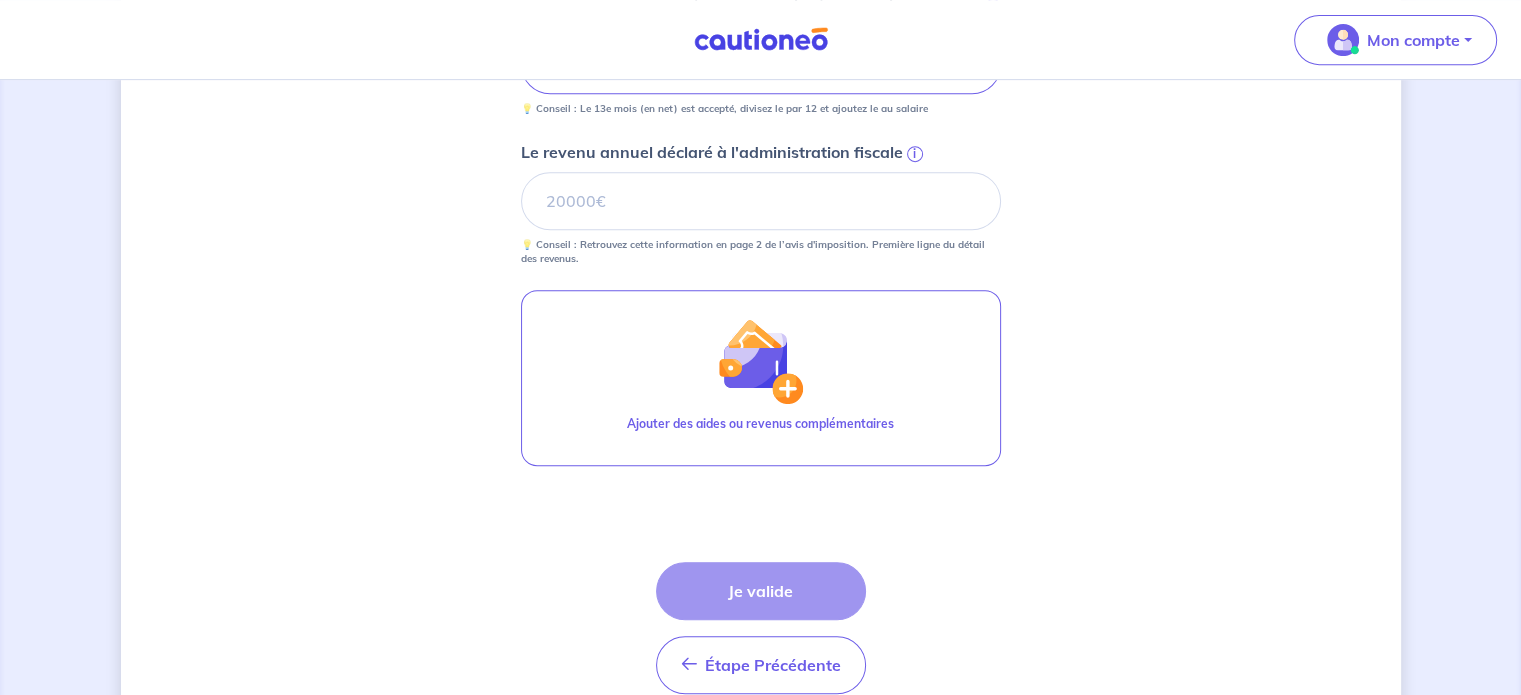 click on "Étape Précédente Précédent Je valide Je valide" at bounding box center (761, 628) 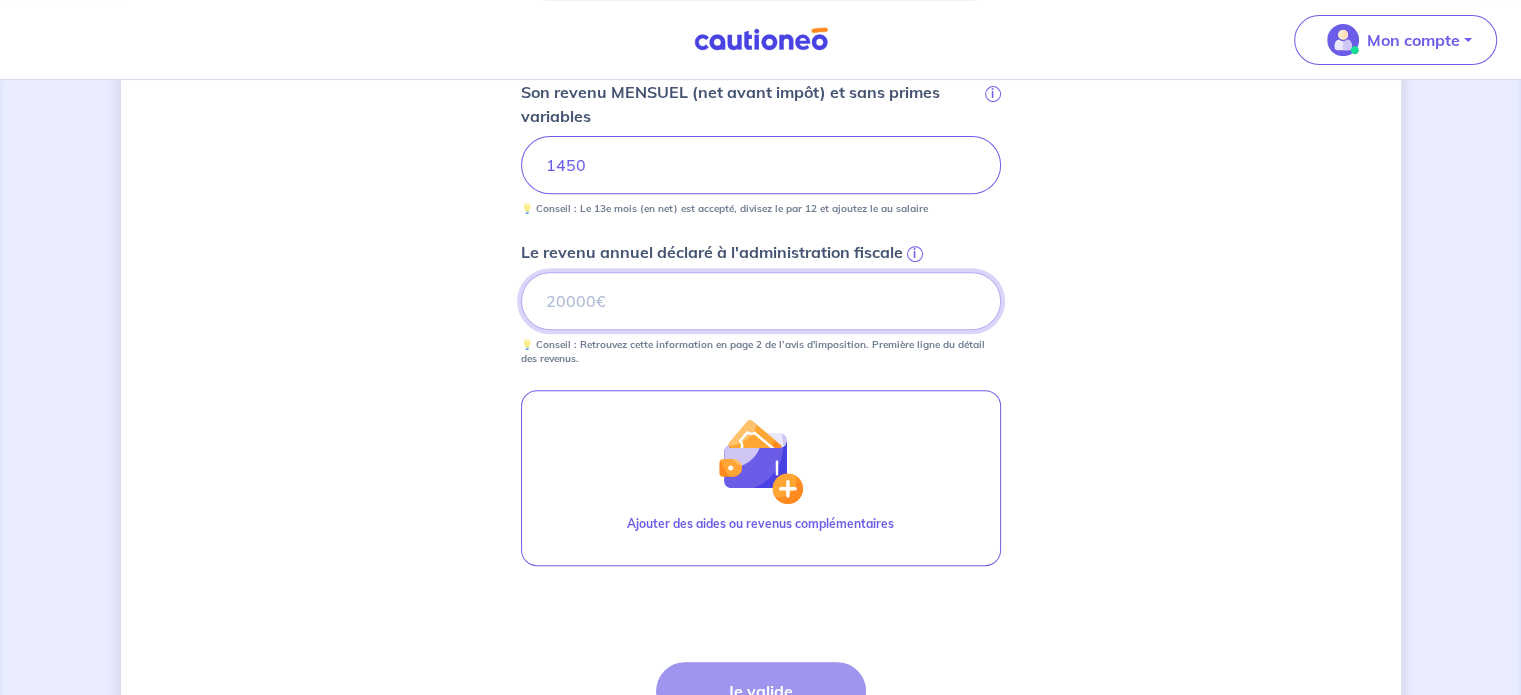 click on "Le revenu annuel déclaré à l'administration fiscale i" at bounding box center (761, 301) 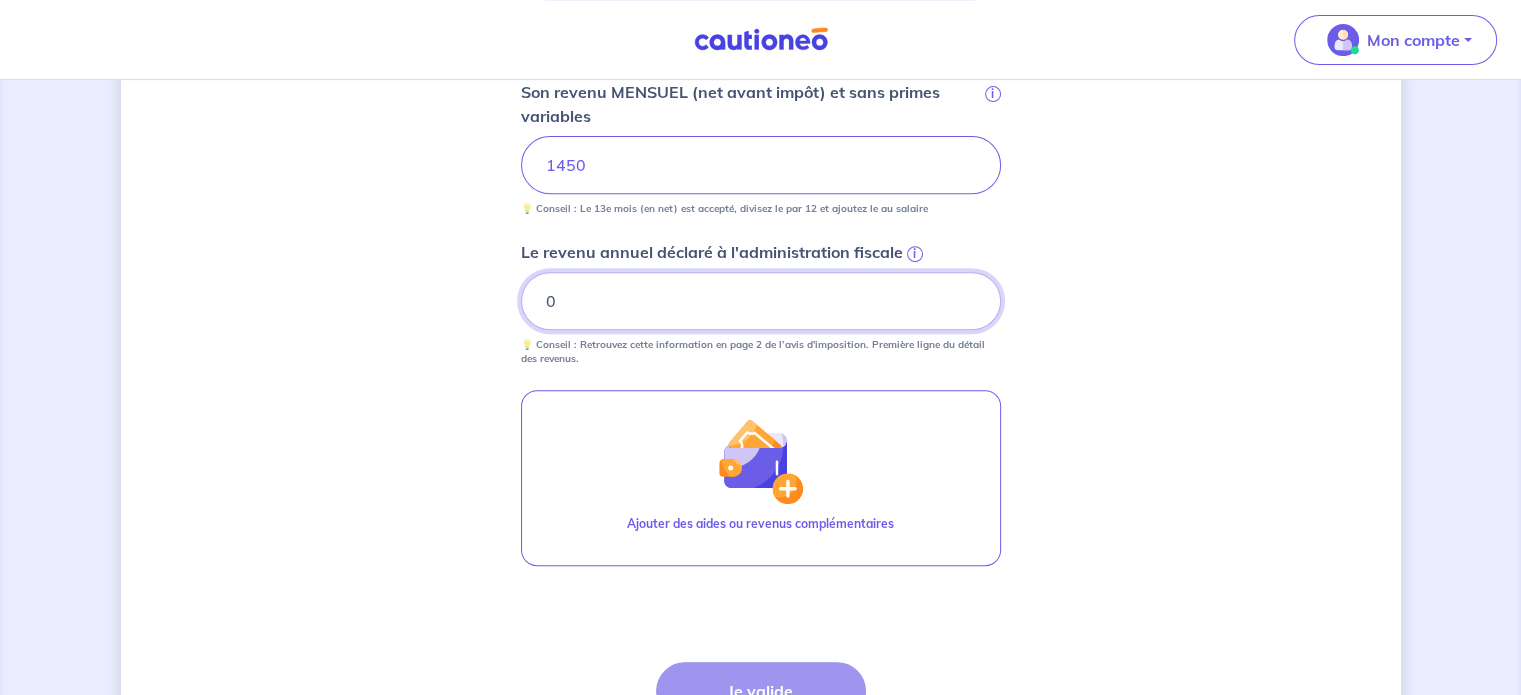 click on "0" at bounding box center (761, 301) 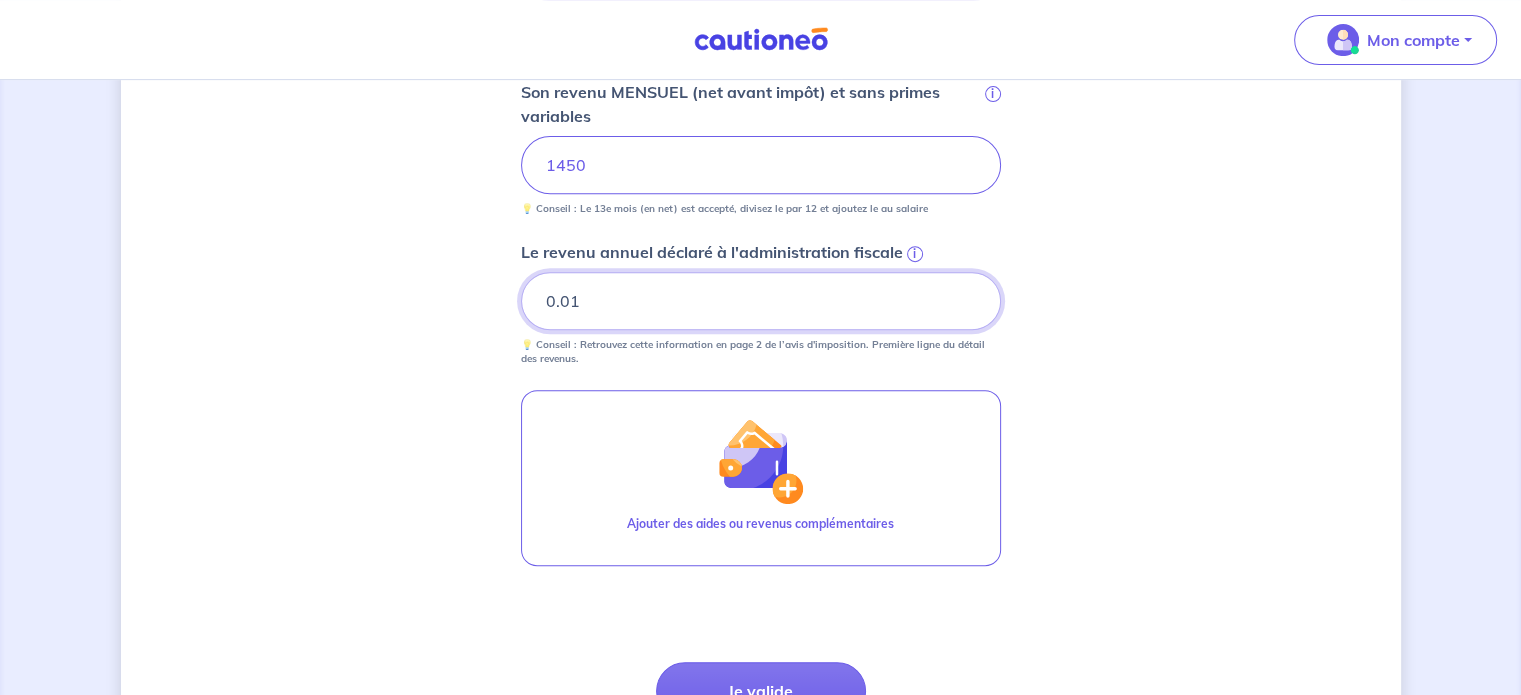click on "0.01" at bounding box center (761, 301) 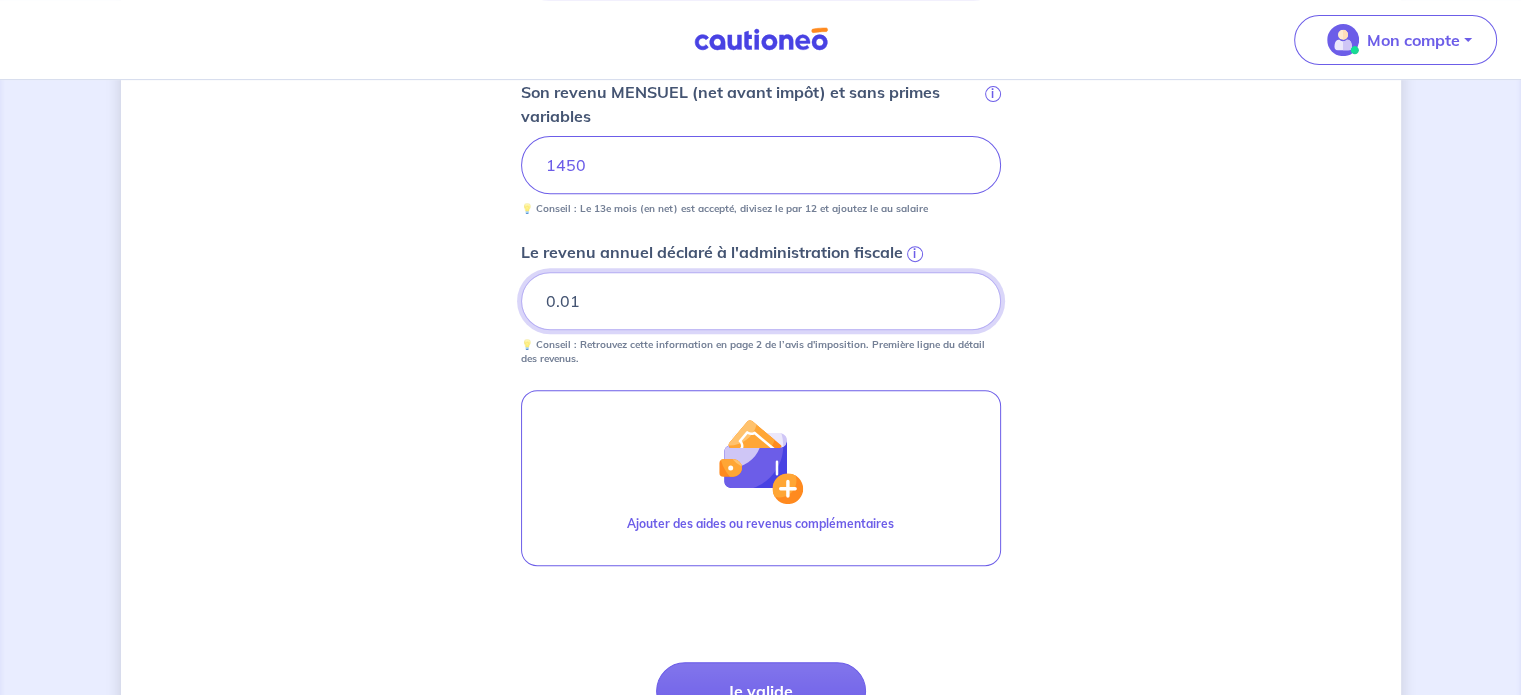 drag, startPoint x: 828, startPoint y: 307, endPoint x: 552, endPoint y: 315, distance: 276.1159 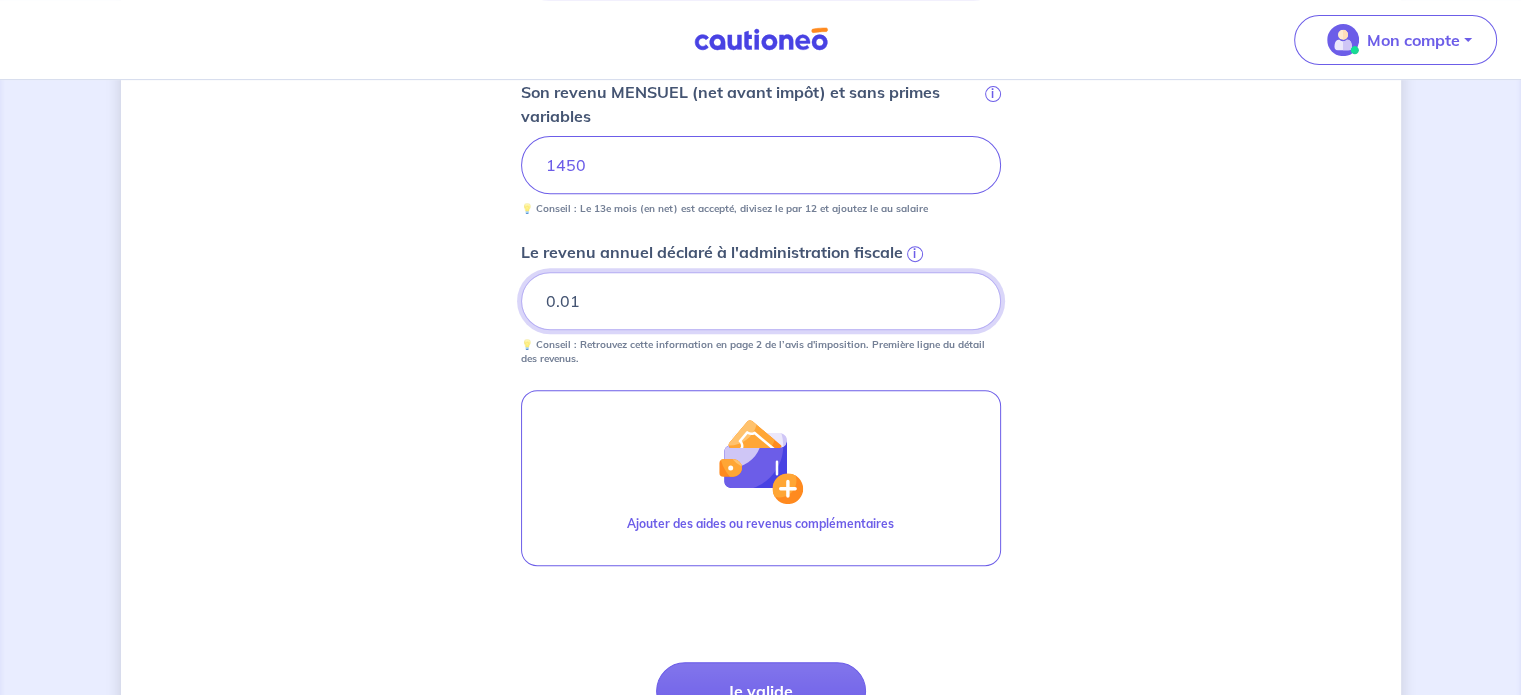 click on "0.01" at bounding box center (761, 301) 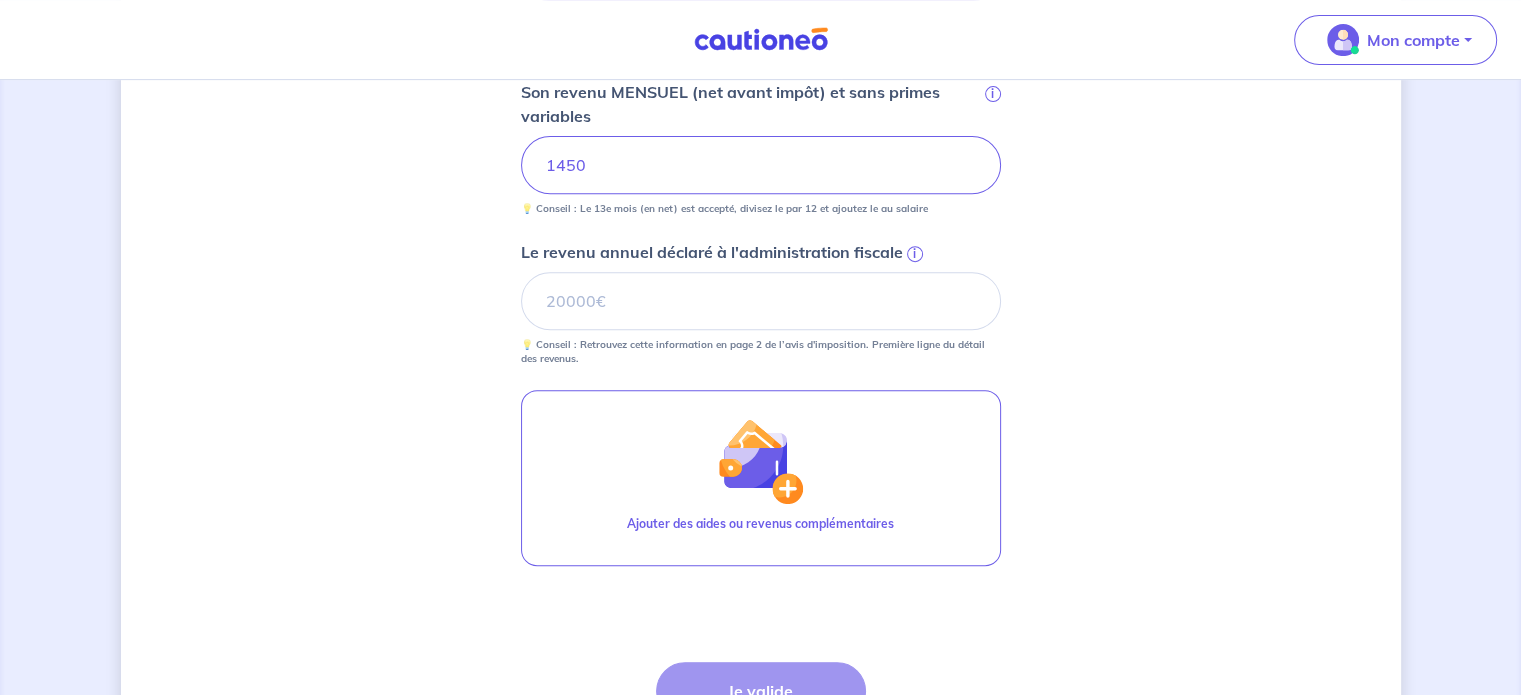click on "i" at bounding box center (915, 254) 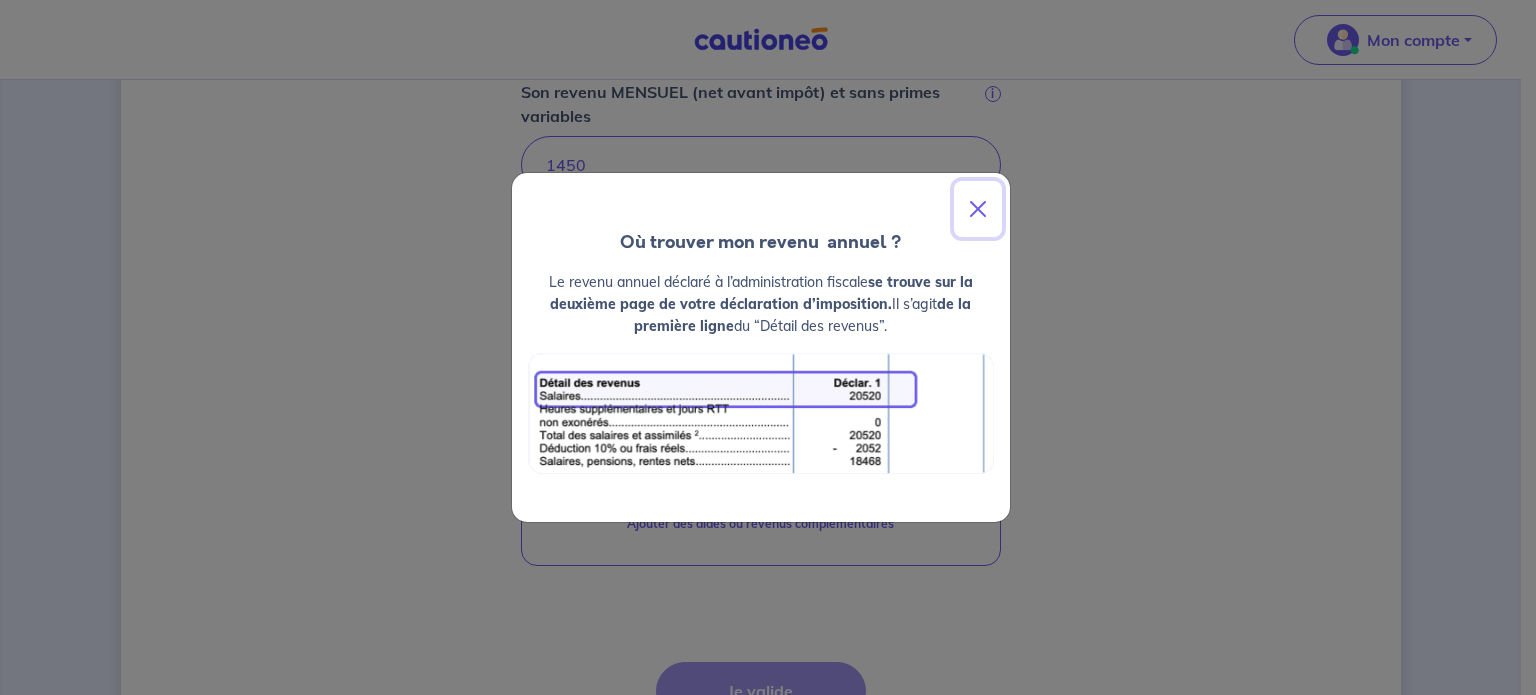 click at bounding box center (978, 209) 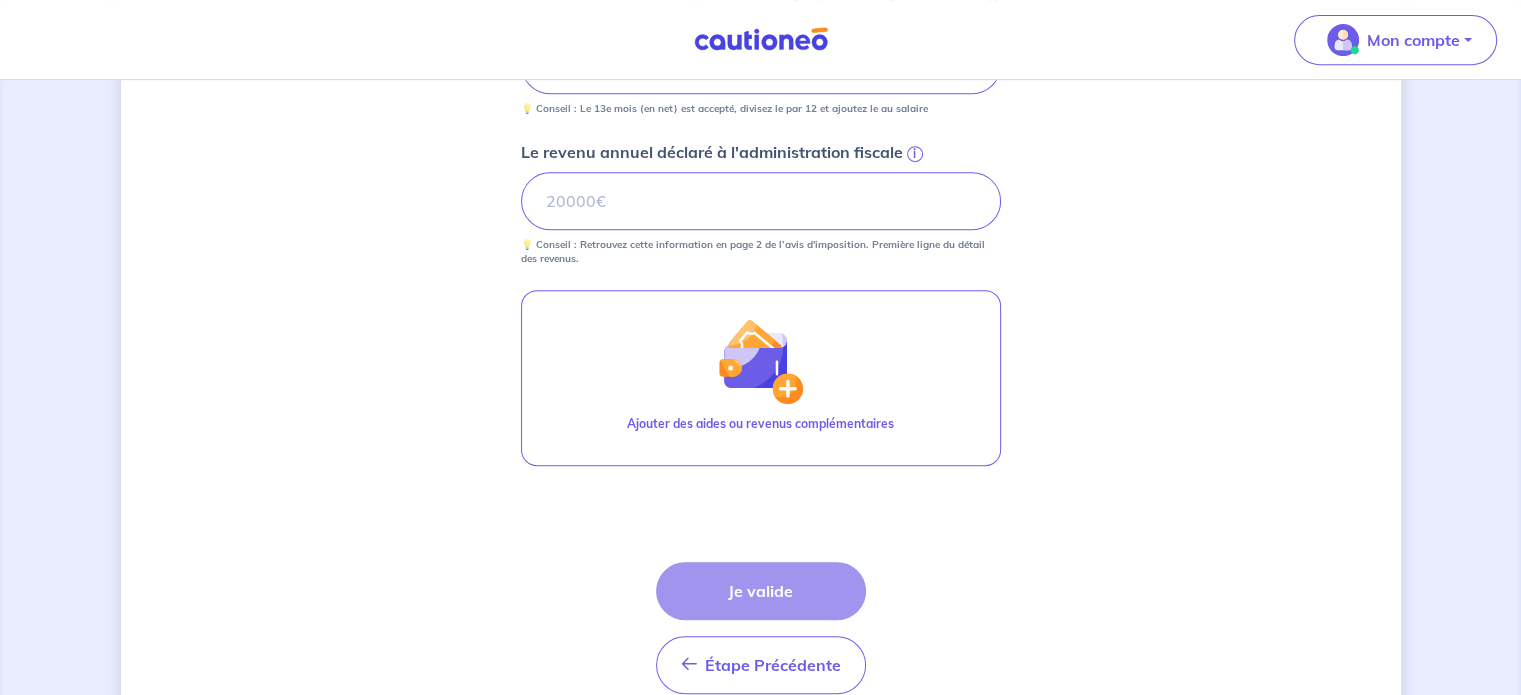 scroll, scrollTop: 800, scrollLeft: 0, axis: vertical 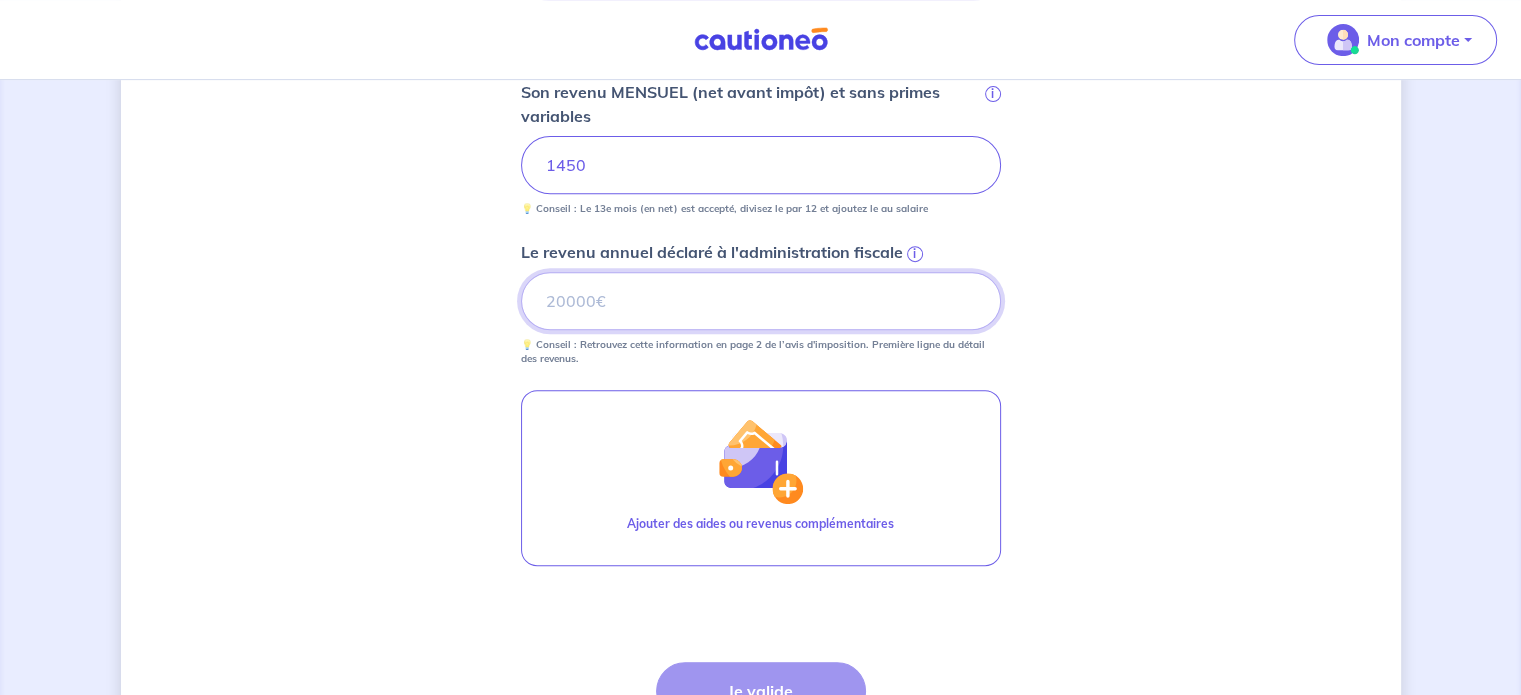 click on "Le revenu annuel déclaré à l'administration fiscale i" at bounding box center [761, 301] 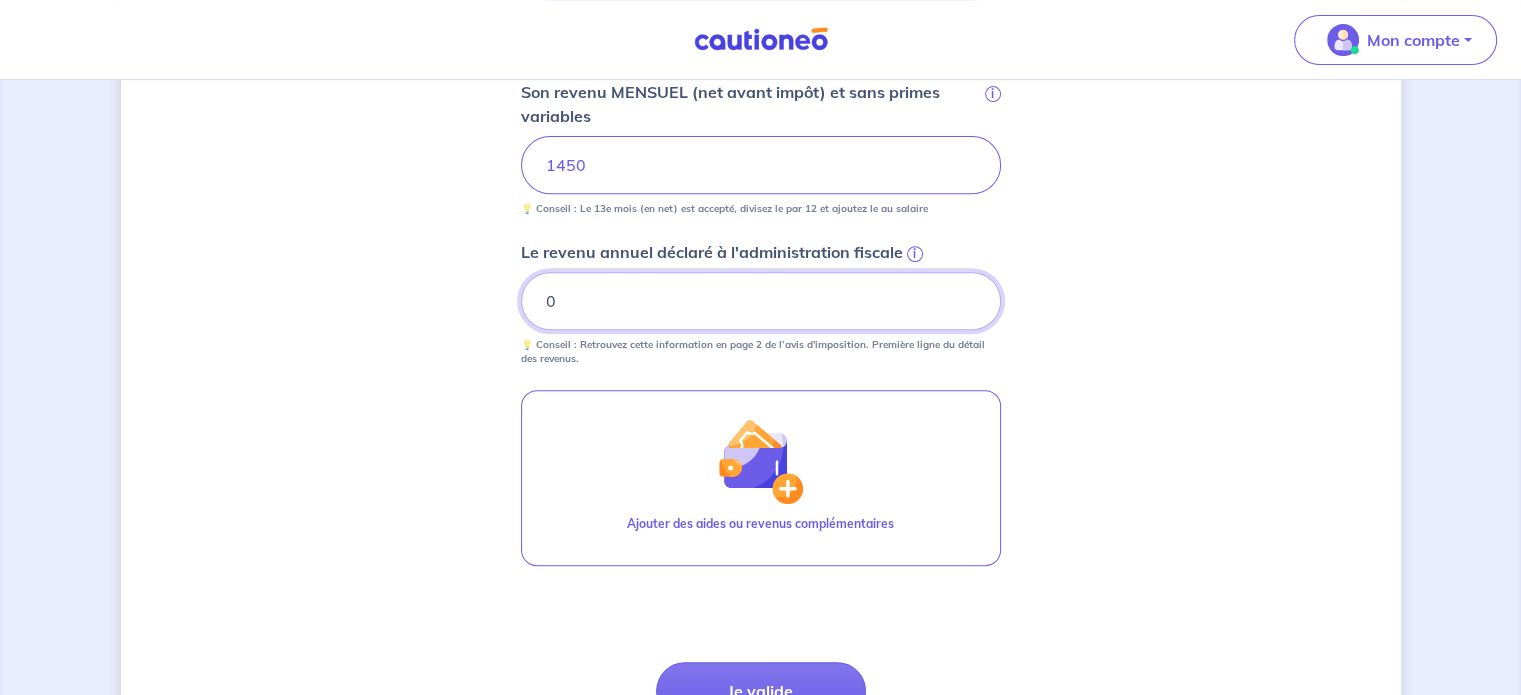 type on "0" 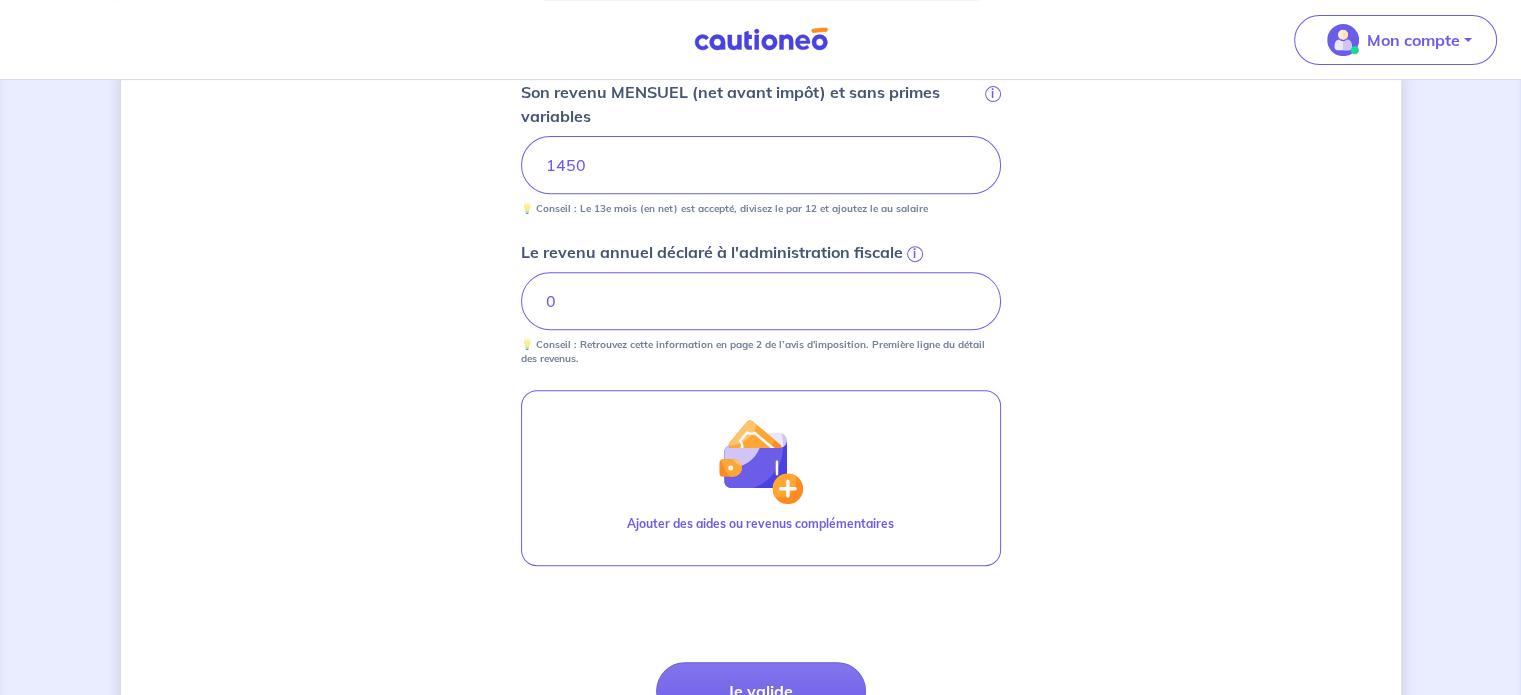 click on "Mon compte Me déconnecter Concernant vos locataires 💡 Pour info : nous acceptons les personnes seules, les couples (mariés, pacsés, en concubinage) et la colocation. Locataire 1 Son prénom [FIRST] Son nom [LAST] Sa situation professionnelle CDI  en période d'essai  (min. 3 bulletins de salaire) Son revenu MENSUEL (net avant impôt) et sans primes variables i 1450 💡 Conseil : Le 13e mois (en net) est accepté, divisez le par 12 et ajoutez le au salaire Le revenu annuel déclaré à l'administration fiscale i 0 💡 Conseil : Retrouvez cette information en page 2 de l’avis d'imposition. Première ligne du détail des revenus. Ajouter des aides ou revenus complémentaires Étape Précédente Précédent Je valide Je valide" at bounding box center [761, 85] 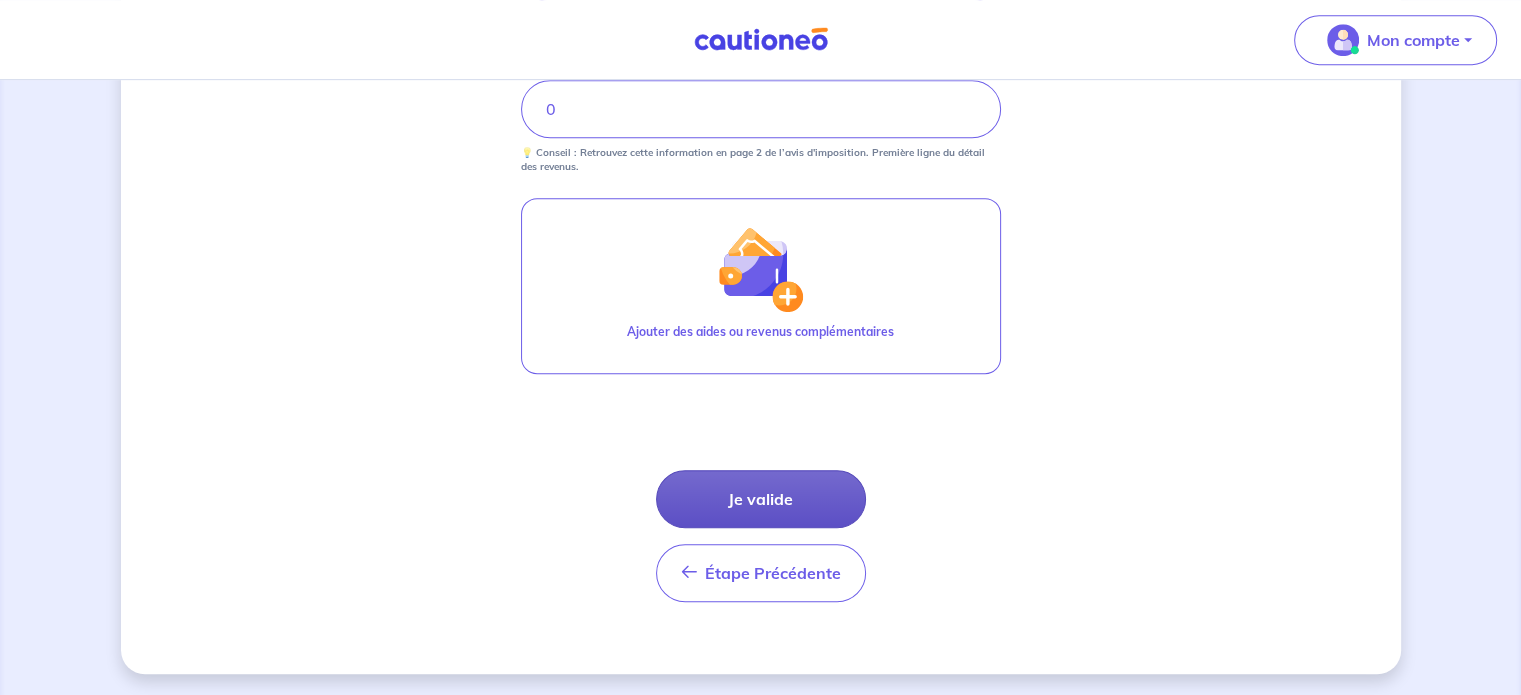 click on "Je valide" at bounding box center [761, 499] 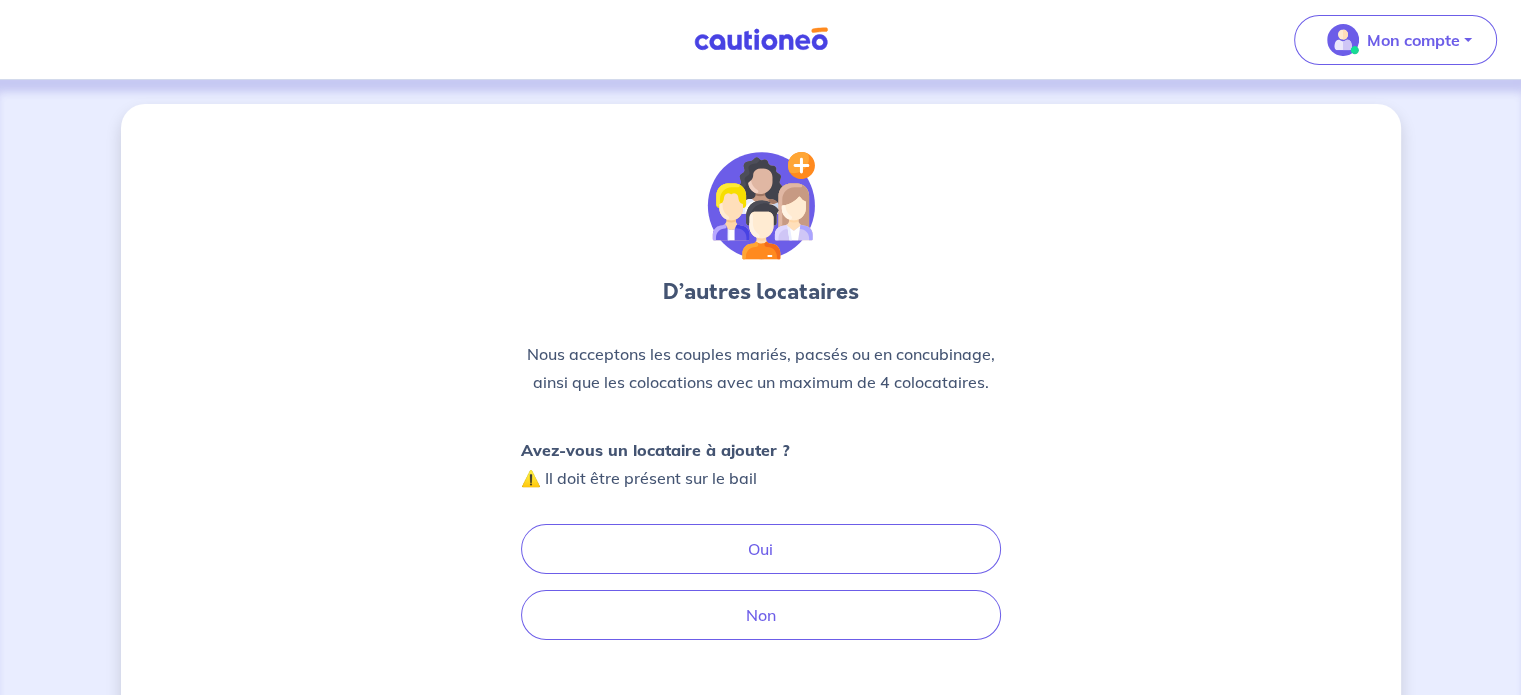 scroll, scrollTop: 0, scrollLeft: 0, axis: both 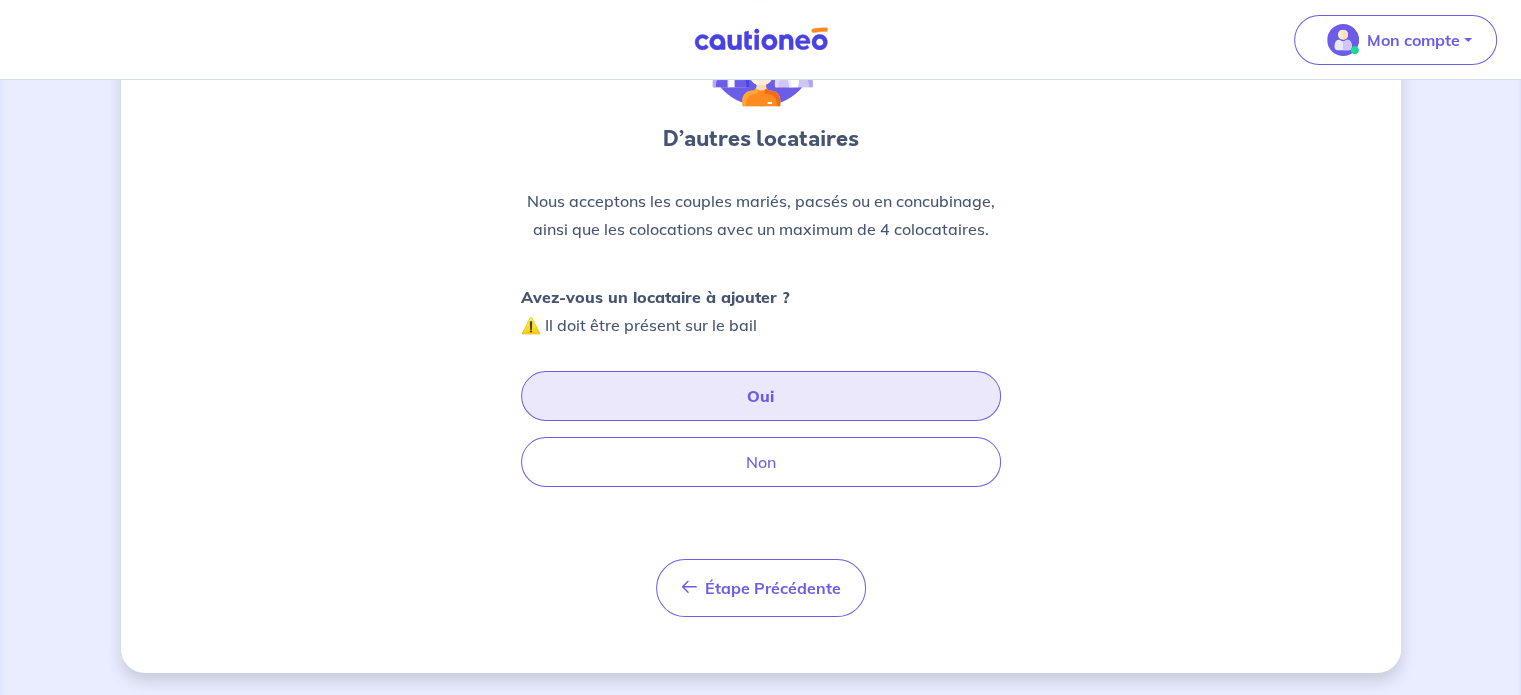 click on "Oui" at bounding box center [761, 396] 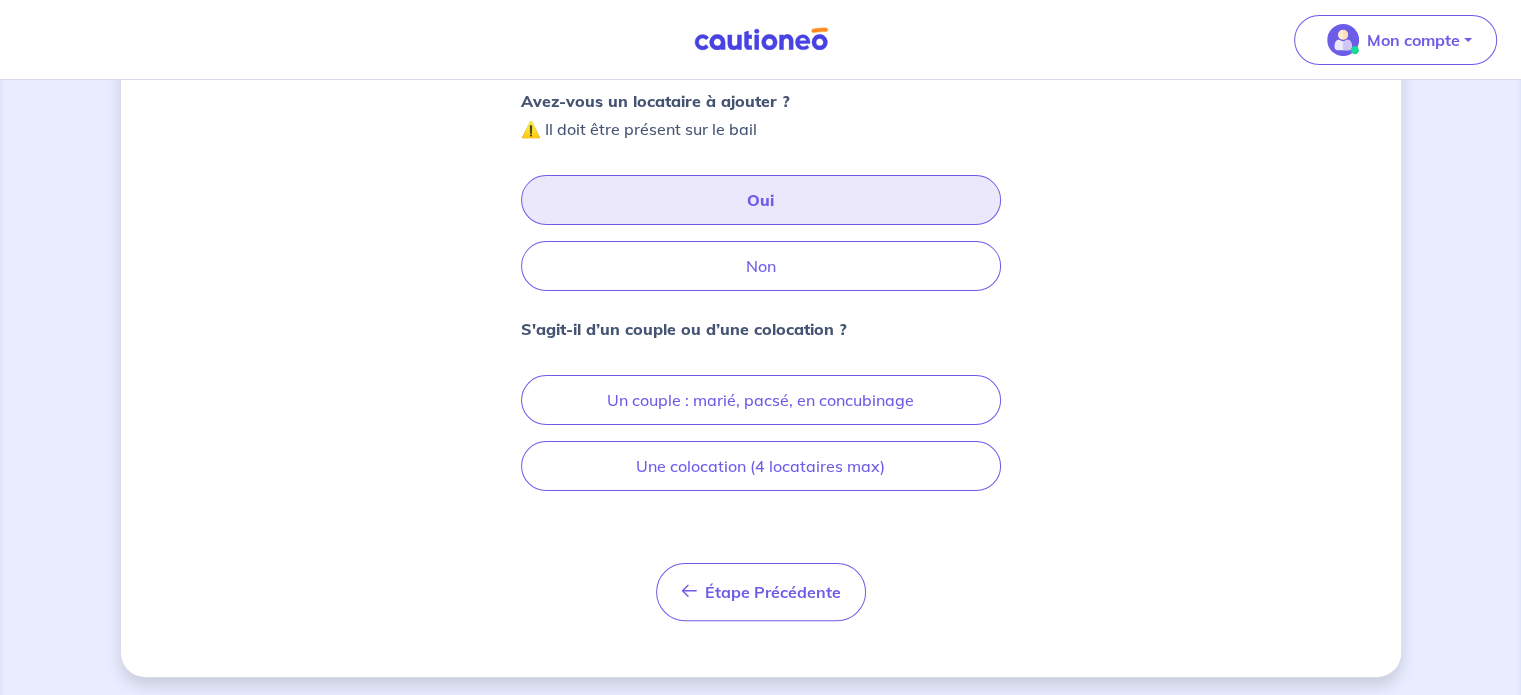 scroll, scrollTop: 352, scrollLeft: 0, axis: vertical 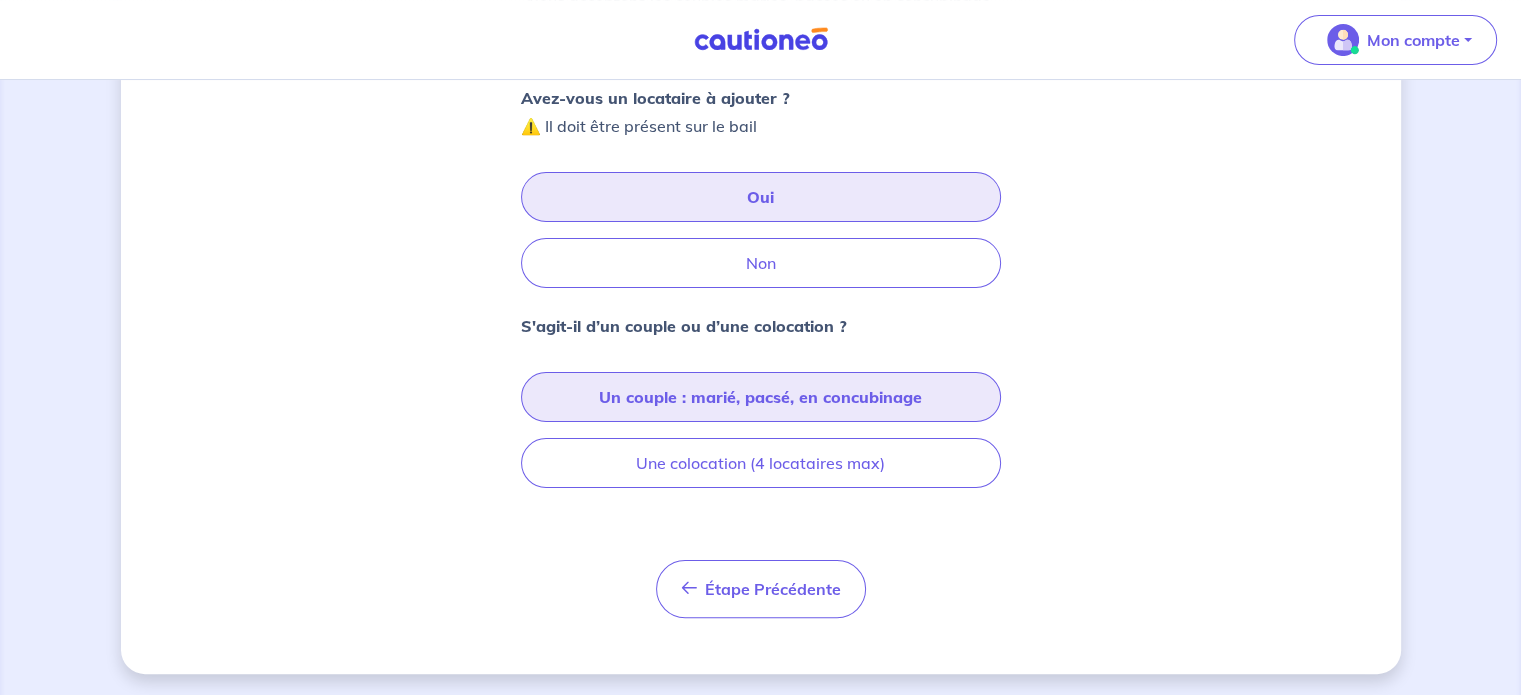 click on "Un couple : marié, pacsé, en concubinage" at bounding box center [761, 397] 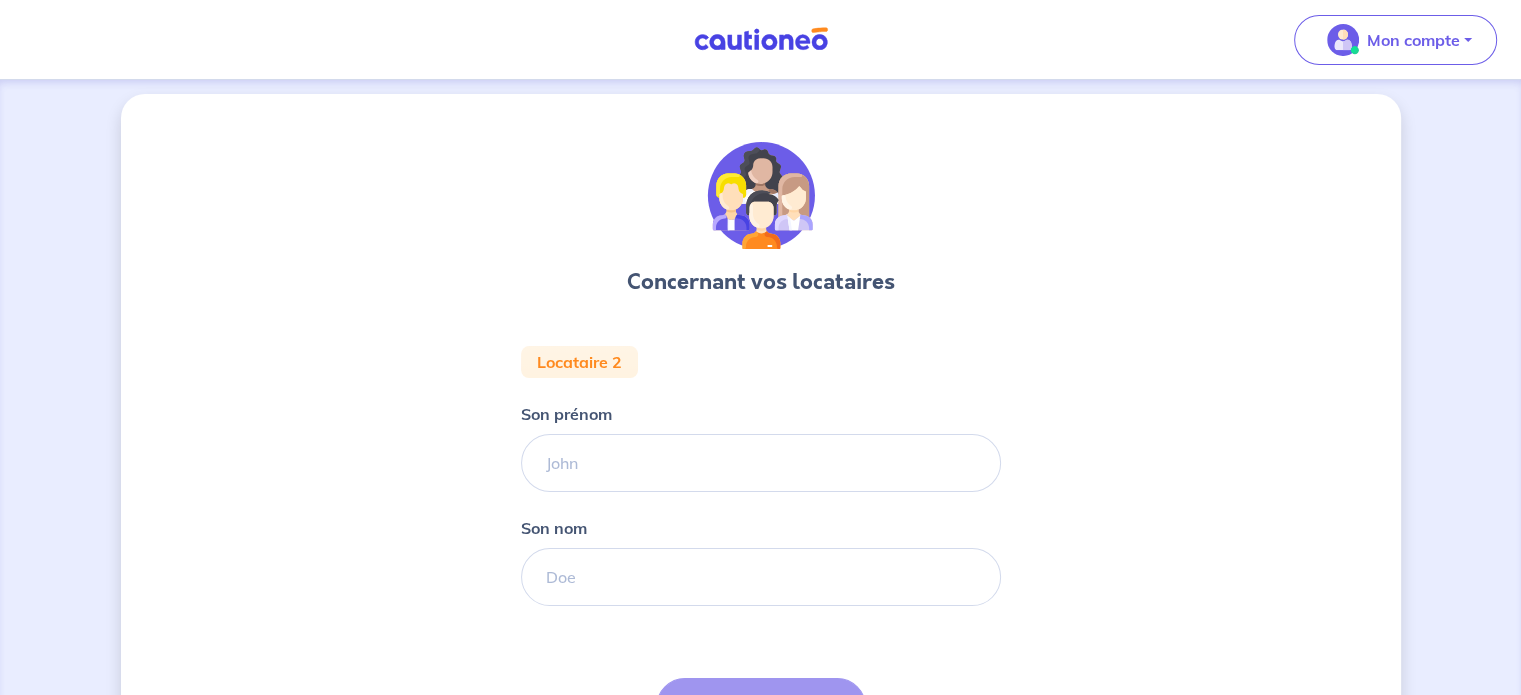 scroll, scrollTop: 0, scrollLeft: 0, axis: both 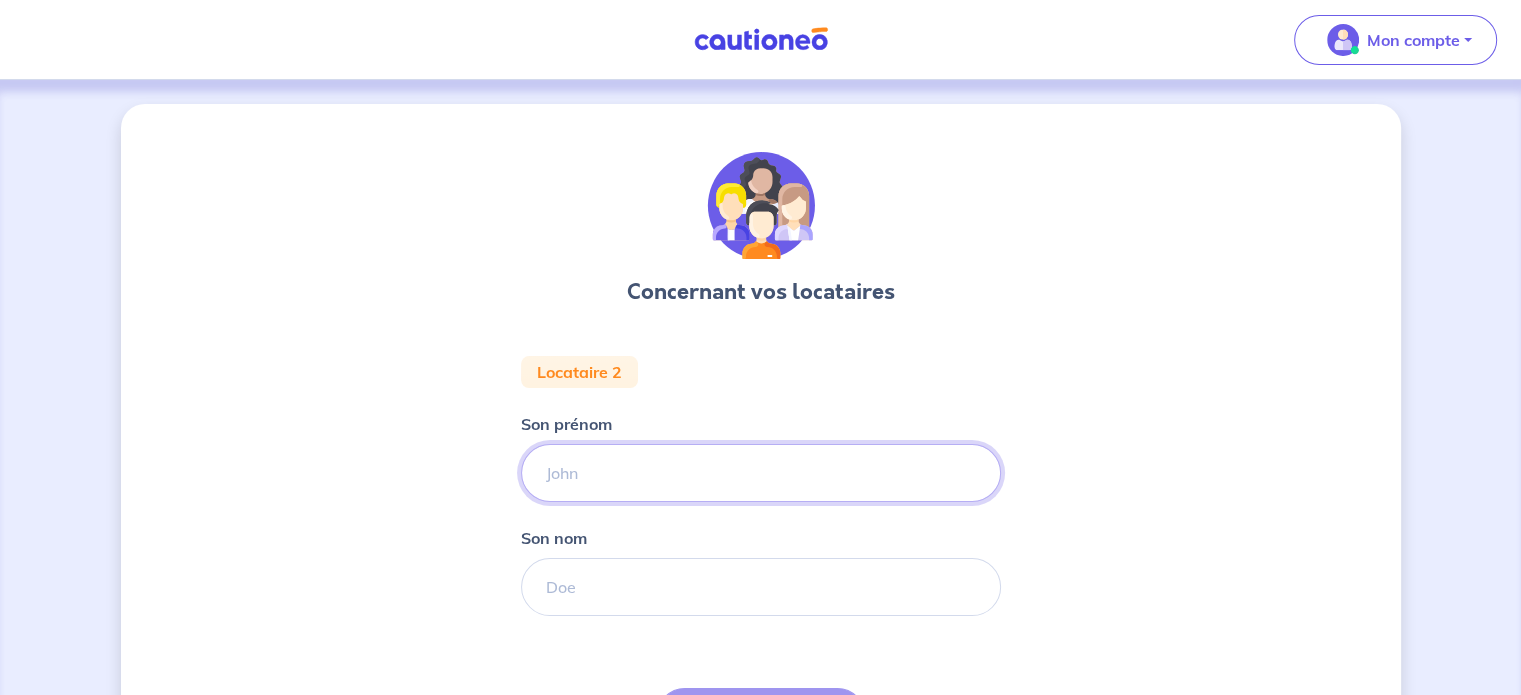 click on "Son prénom" at bounding box center [761, 473] 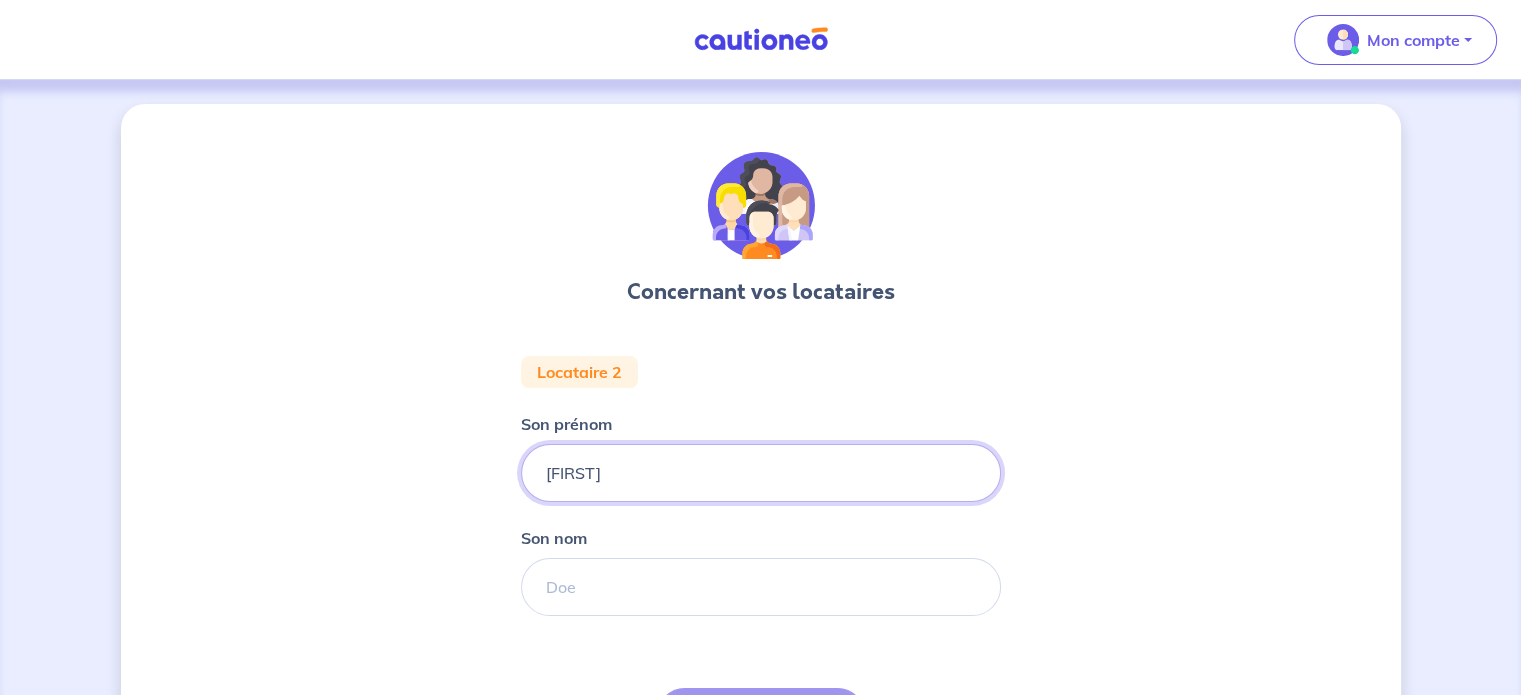 type on "[FIRST]" 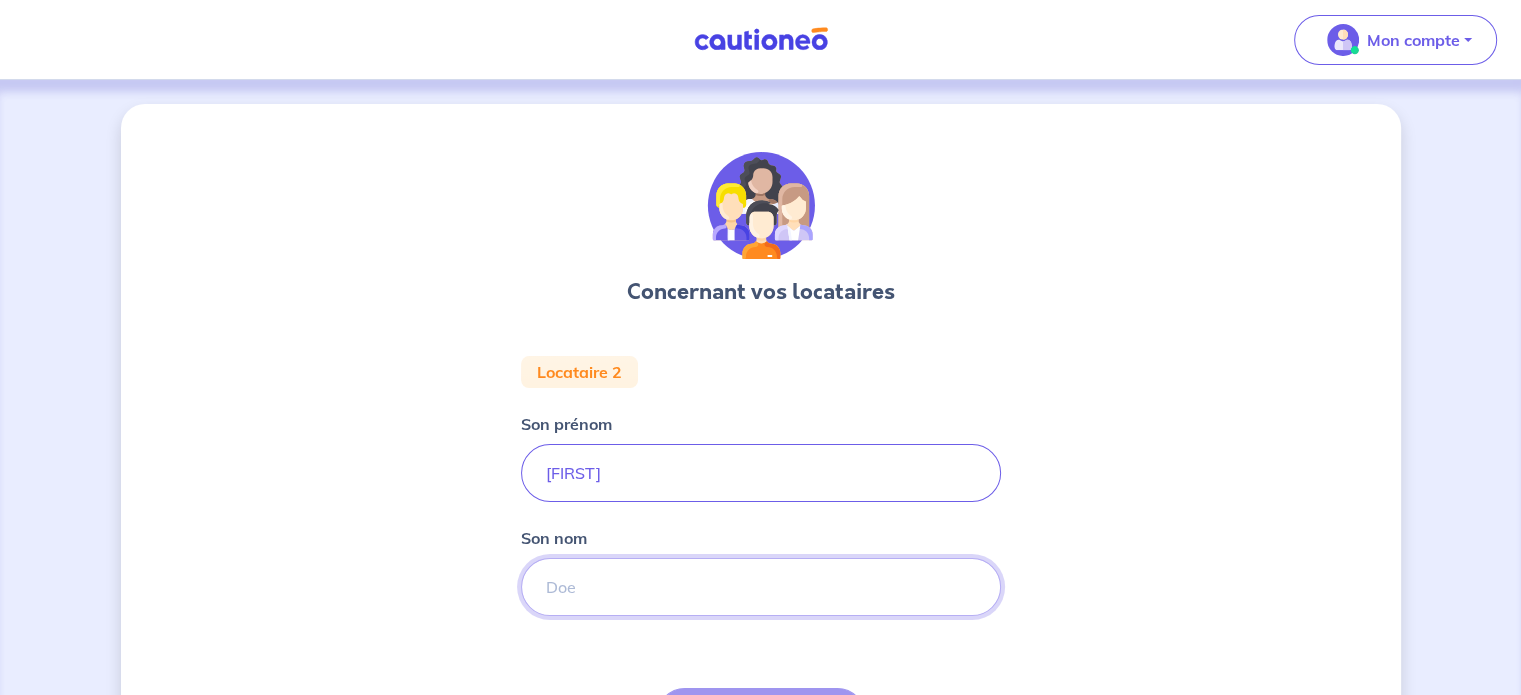 click on "Son nom" at bounding box center [761, 587] 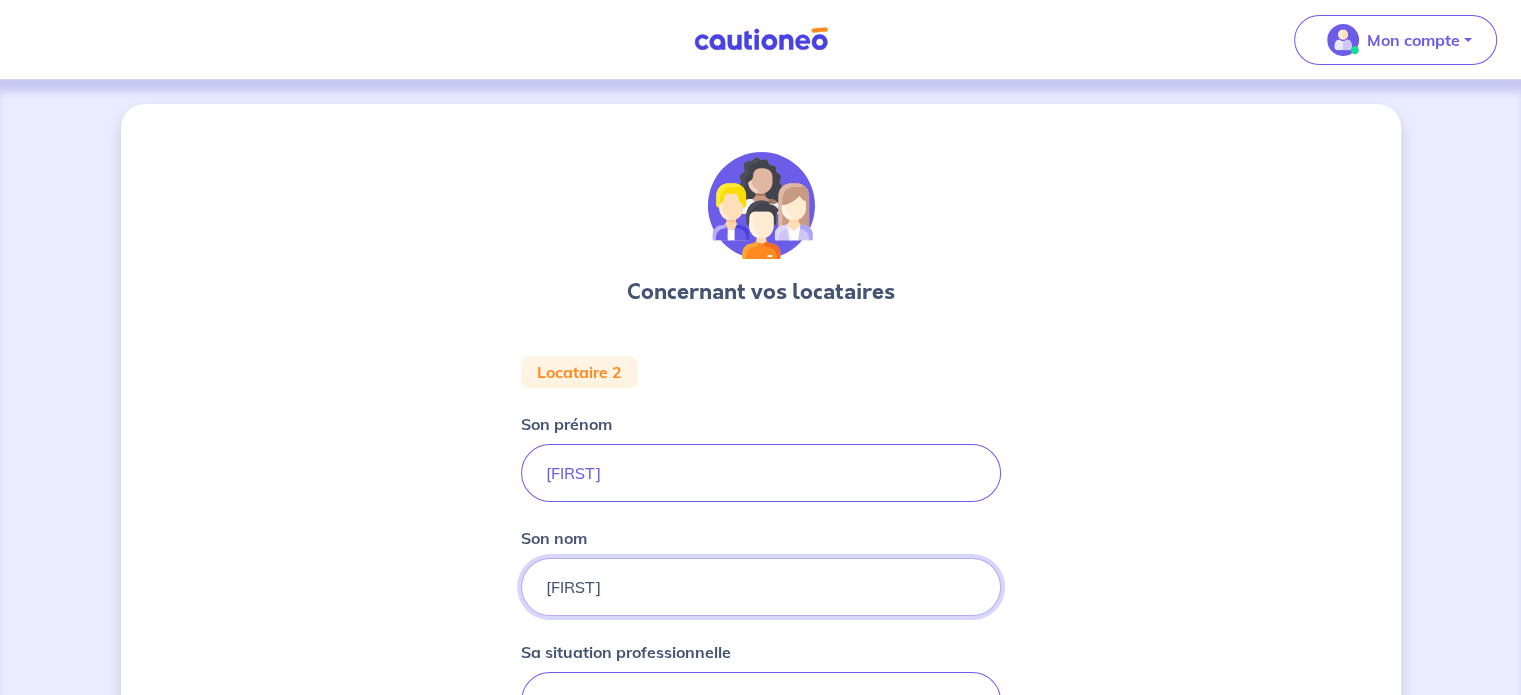 type on "[FIRST]" 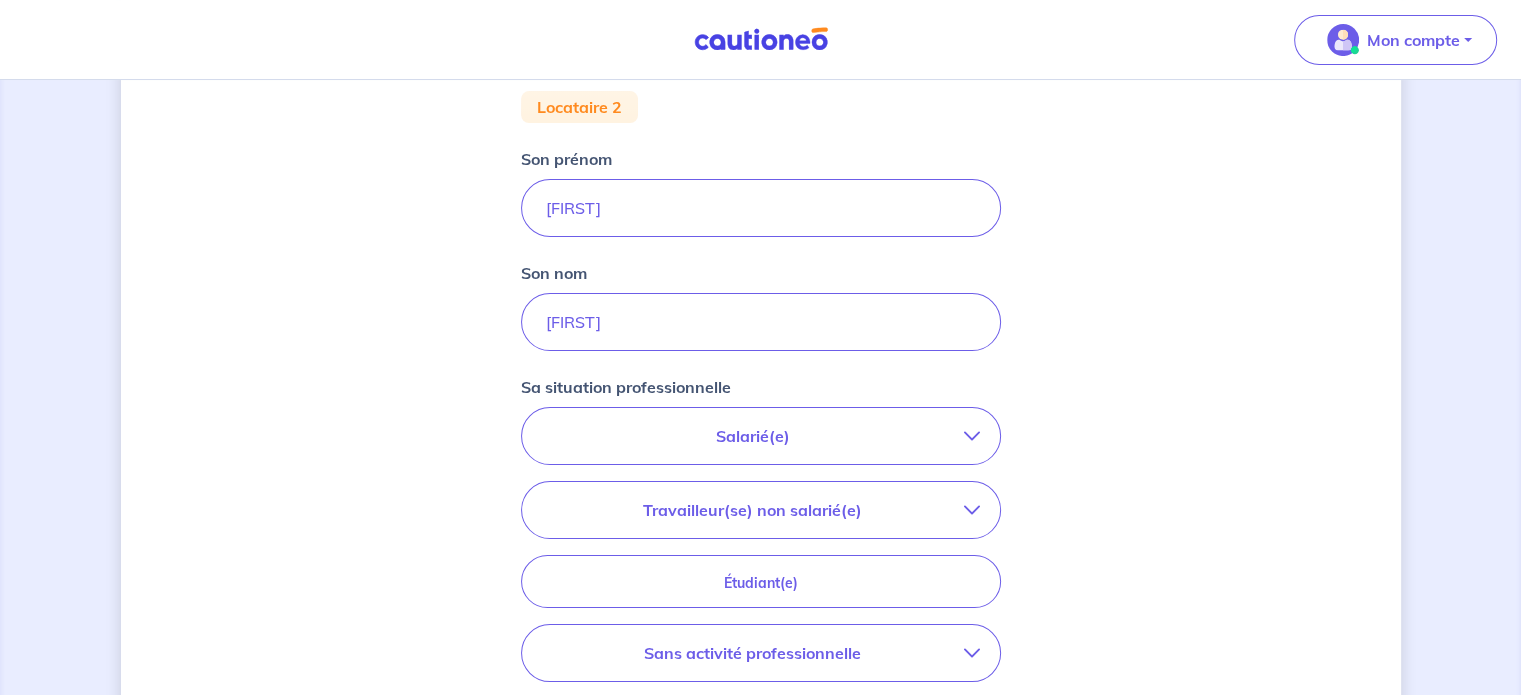 scroll, scrollTop: 300, scrollLeft: 0, axis: vertical 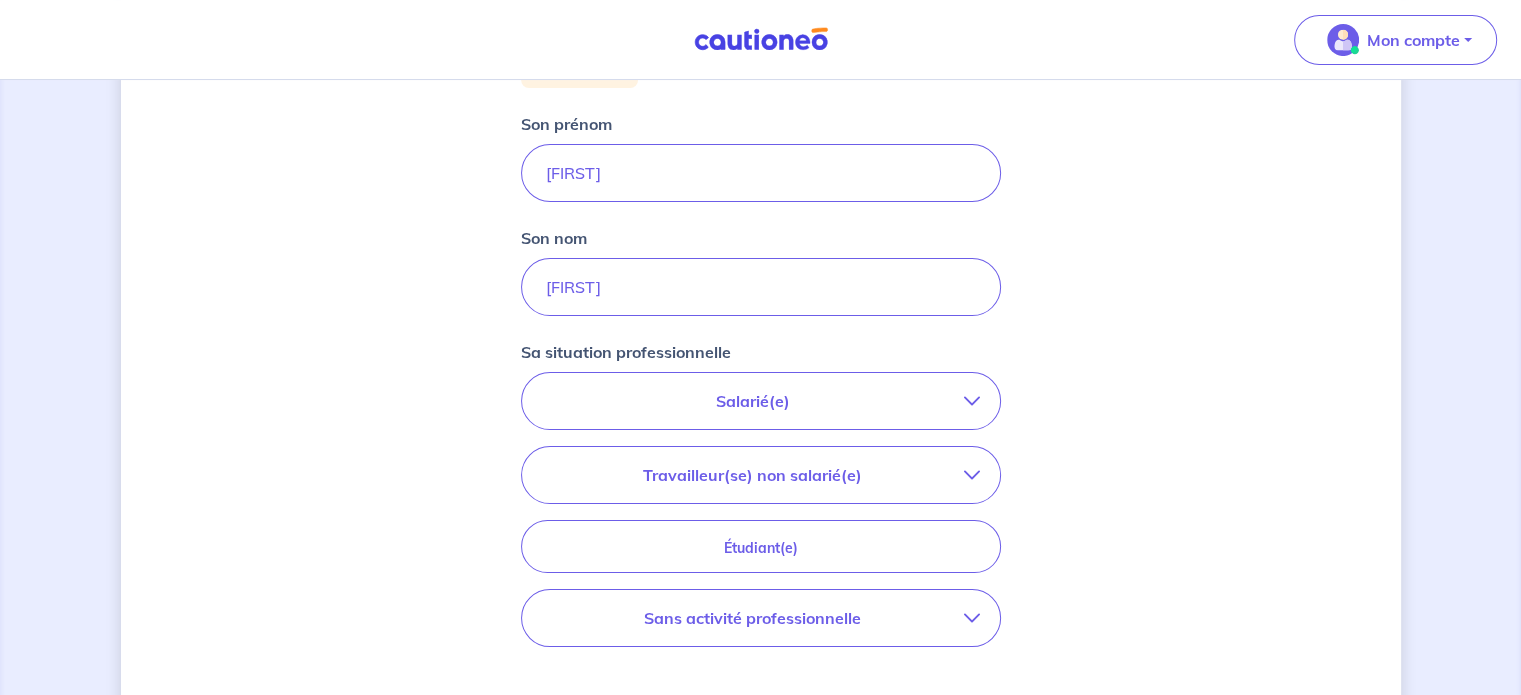 click on "Salarié(e)" at bounding box center [753, 401] 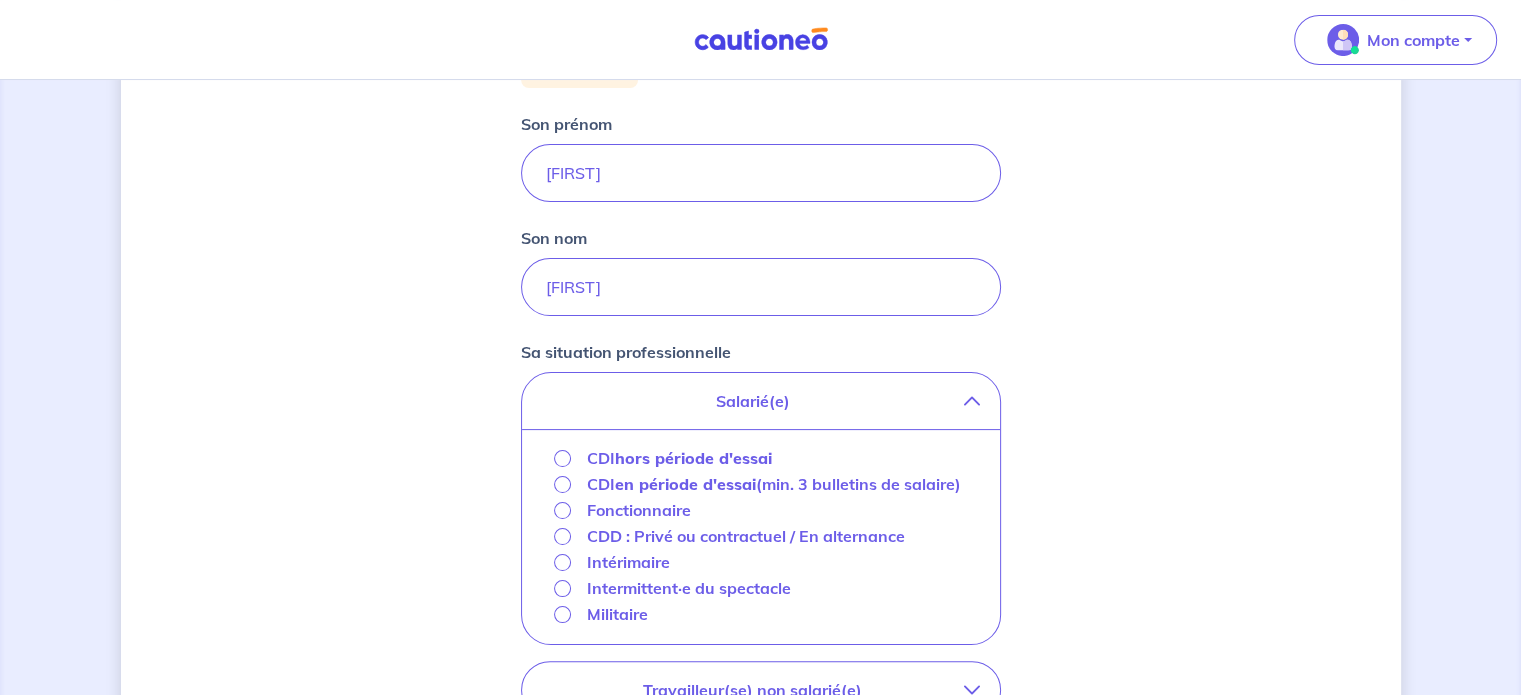 click on "CDI  hors période d'essai" at bounding box center (679, 458) 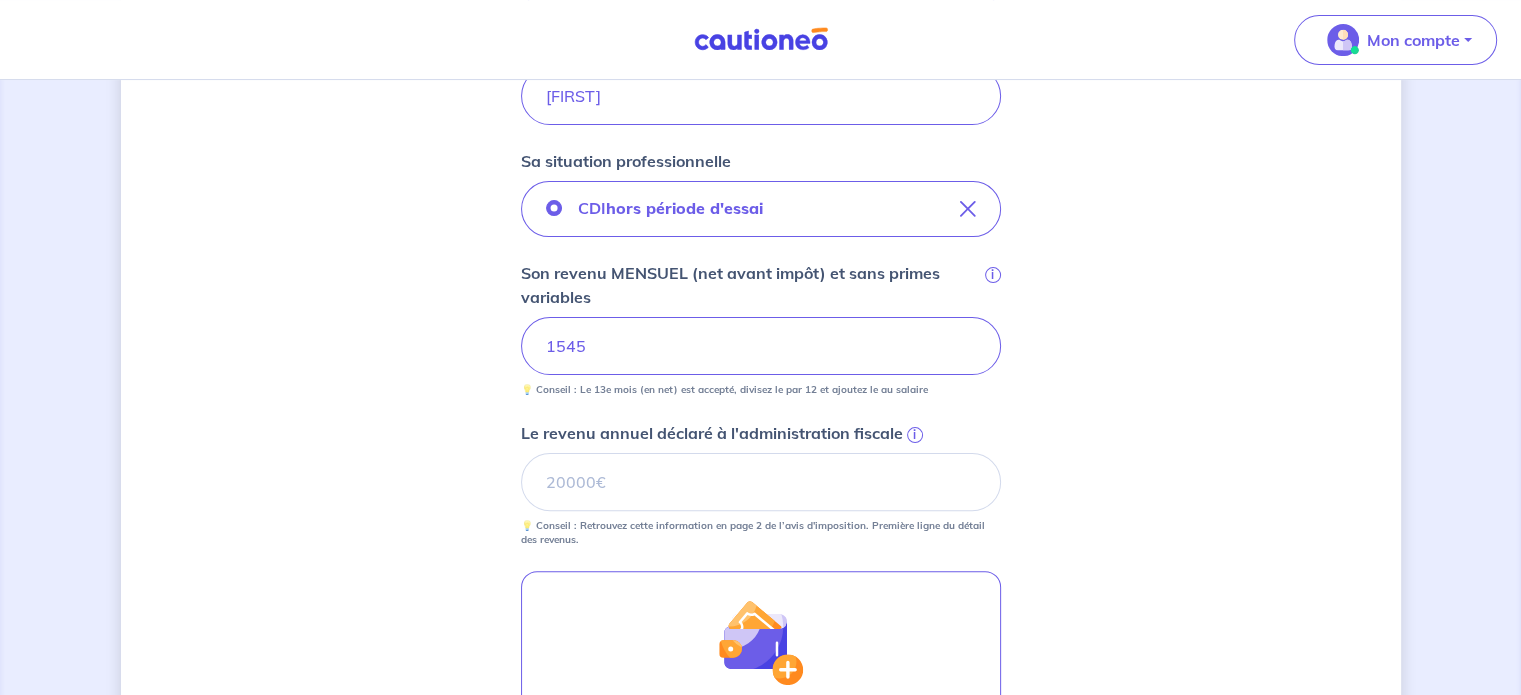 scroll, scrollTop: 600, scrollLeft: 0, axis: vertical 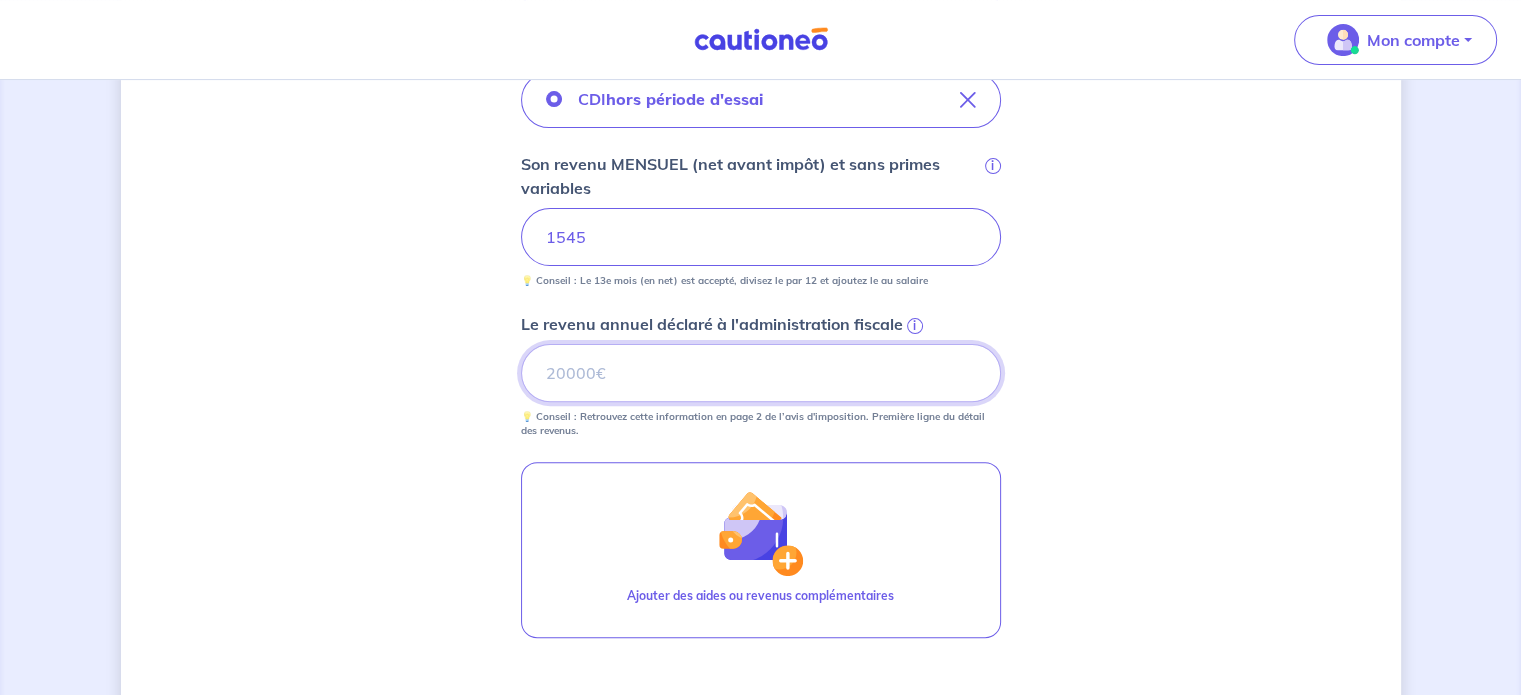 click on "Le revenu annuel déclaré à l'administration fiscale i" at bounding box center [761, 373] 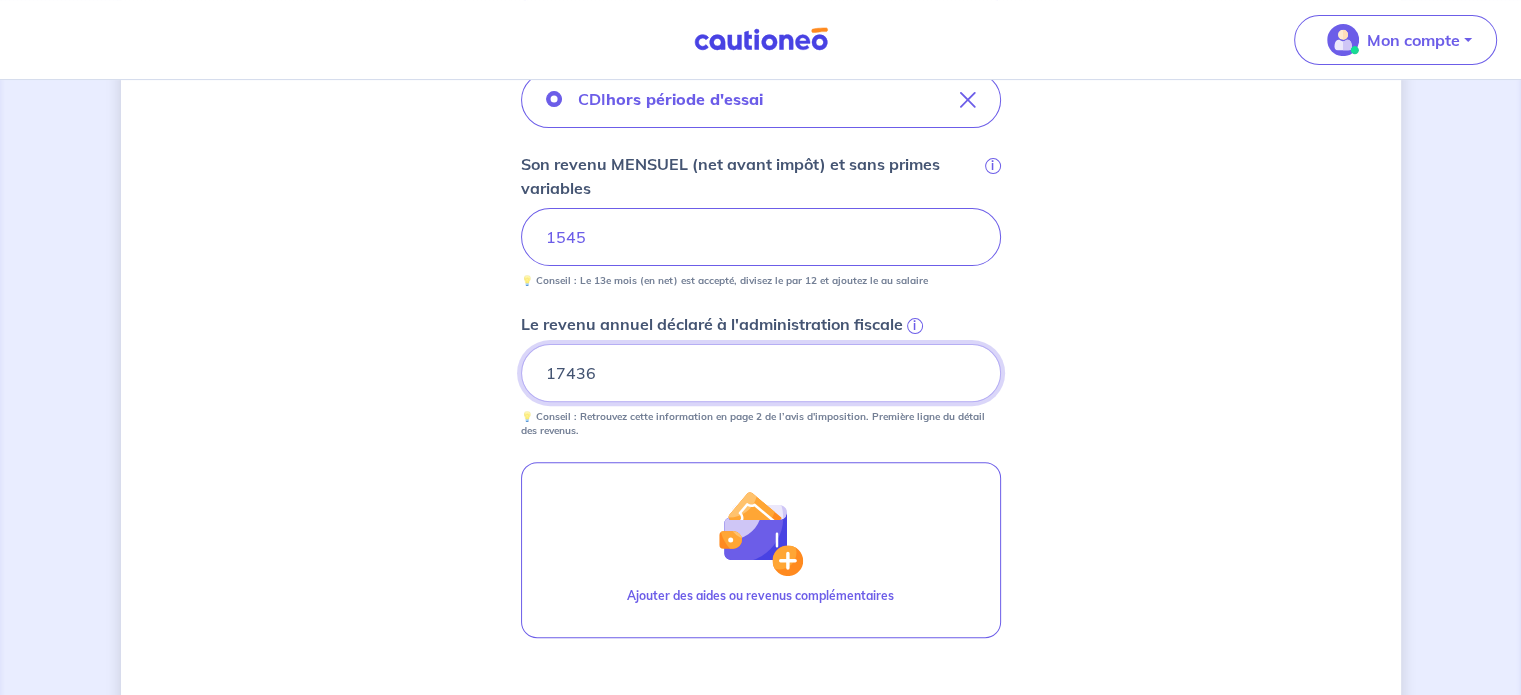 type on "17436" 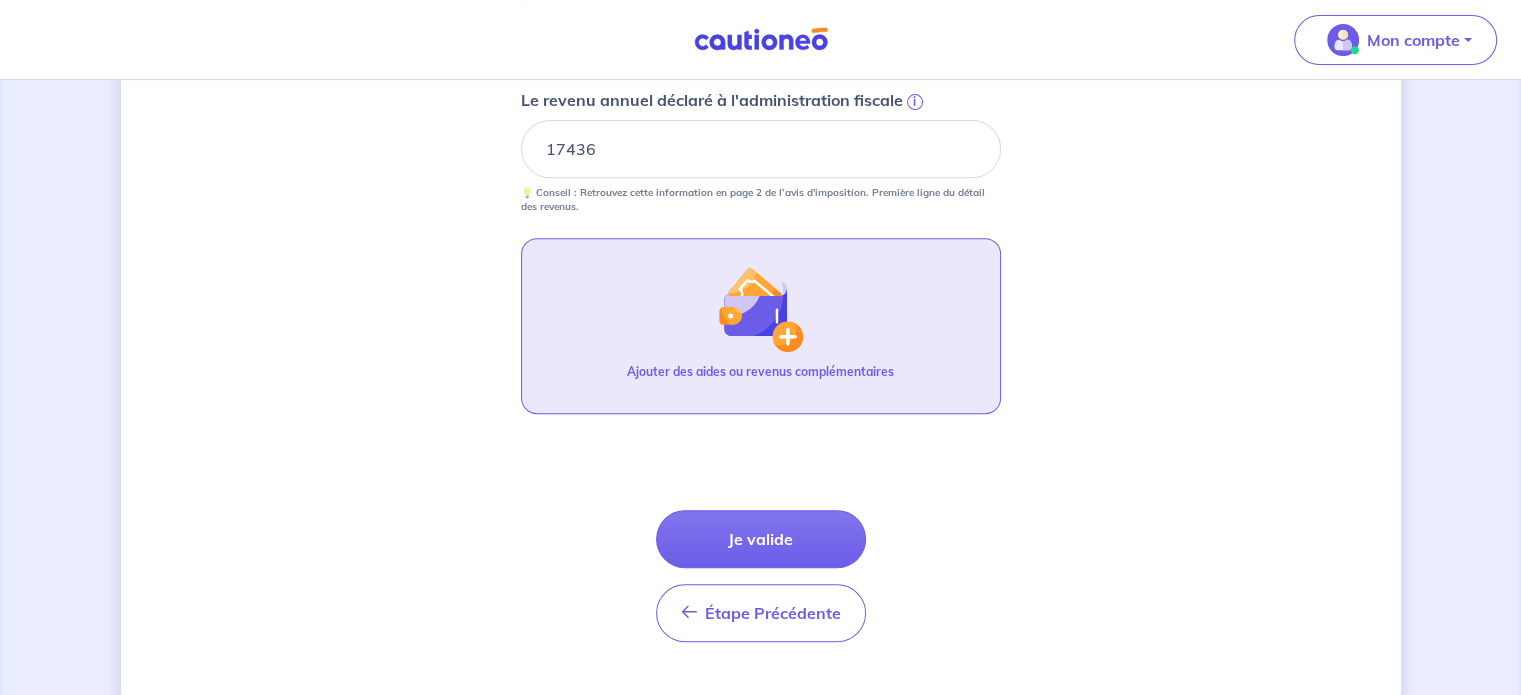 scroll, scrollTop: 864, scrollLeft: 0, axis: vertical 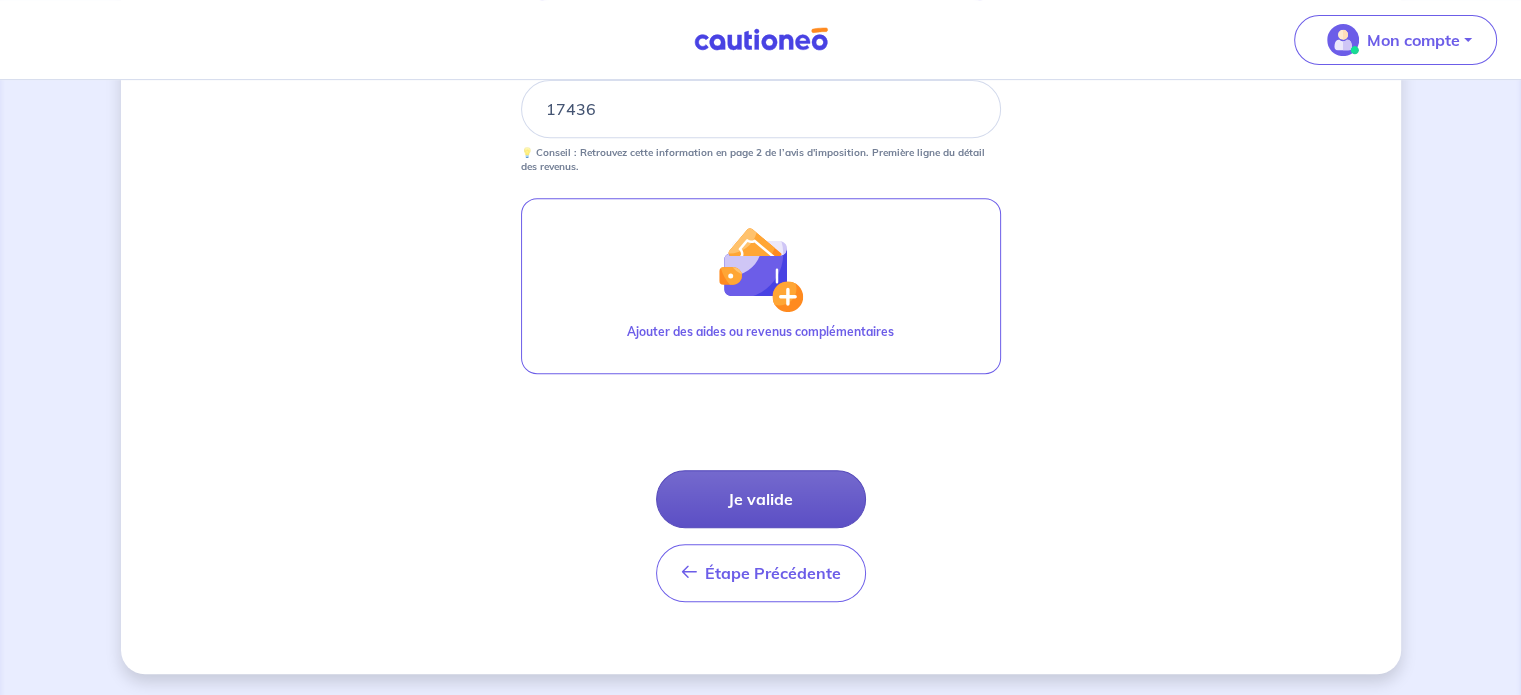click on "Je valide" at bounding box center [761, 499] 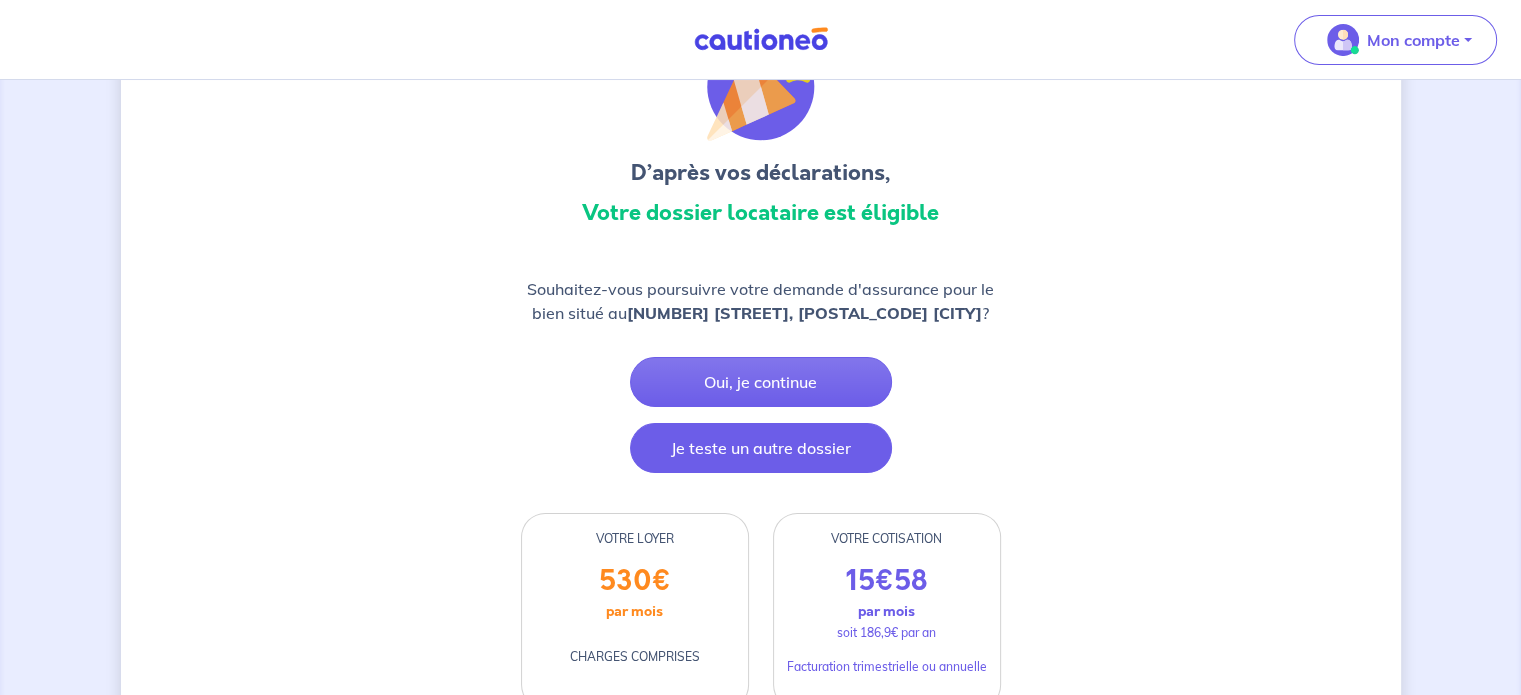 scroll, scrollTop: 300, scrollLeft: 0, axis: vertical 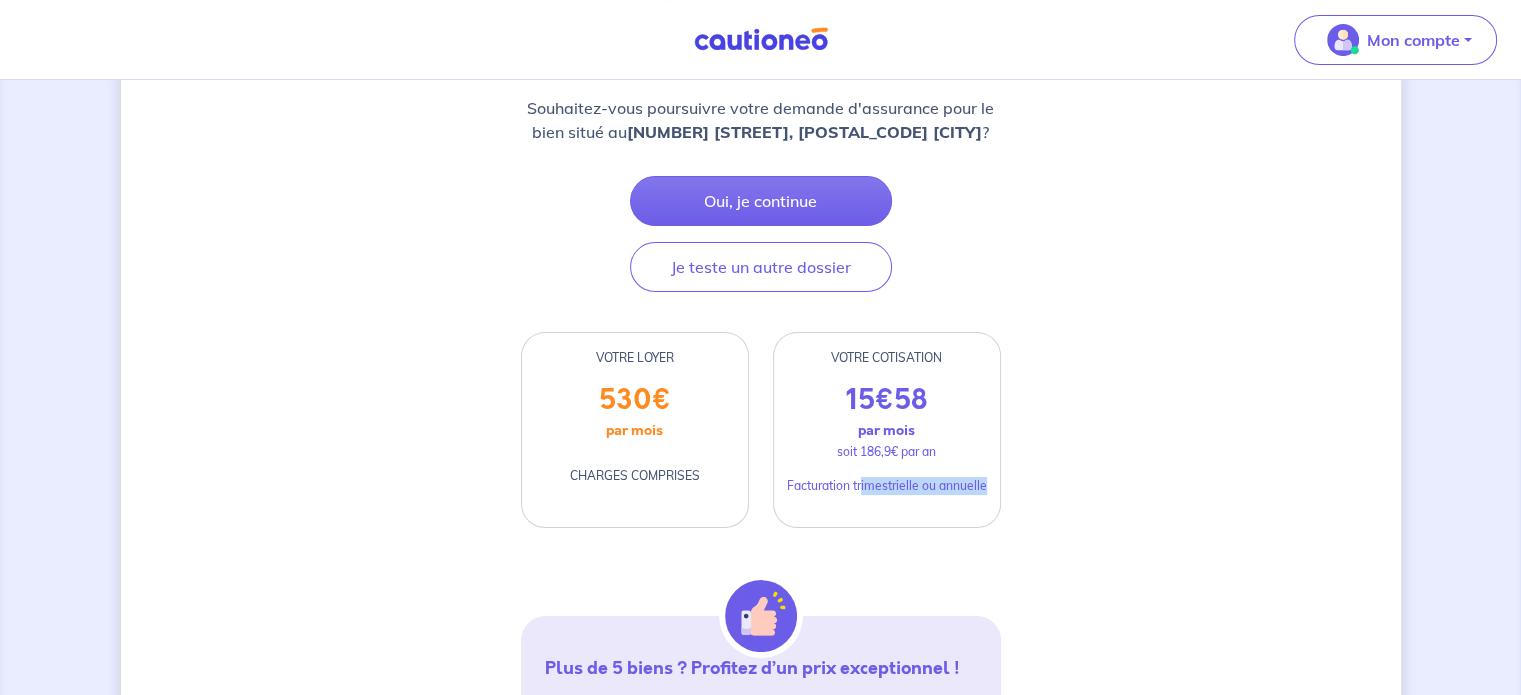 drag, startPoint x: 860, startPoint y: 487, endPoint x: 994, endPoint y: 486, distance: 134.00374 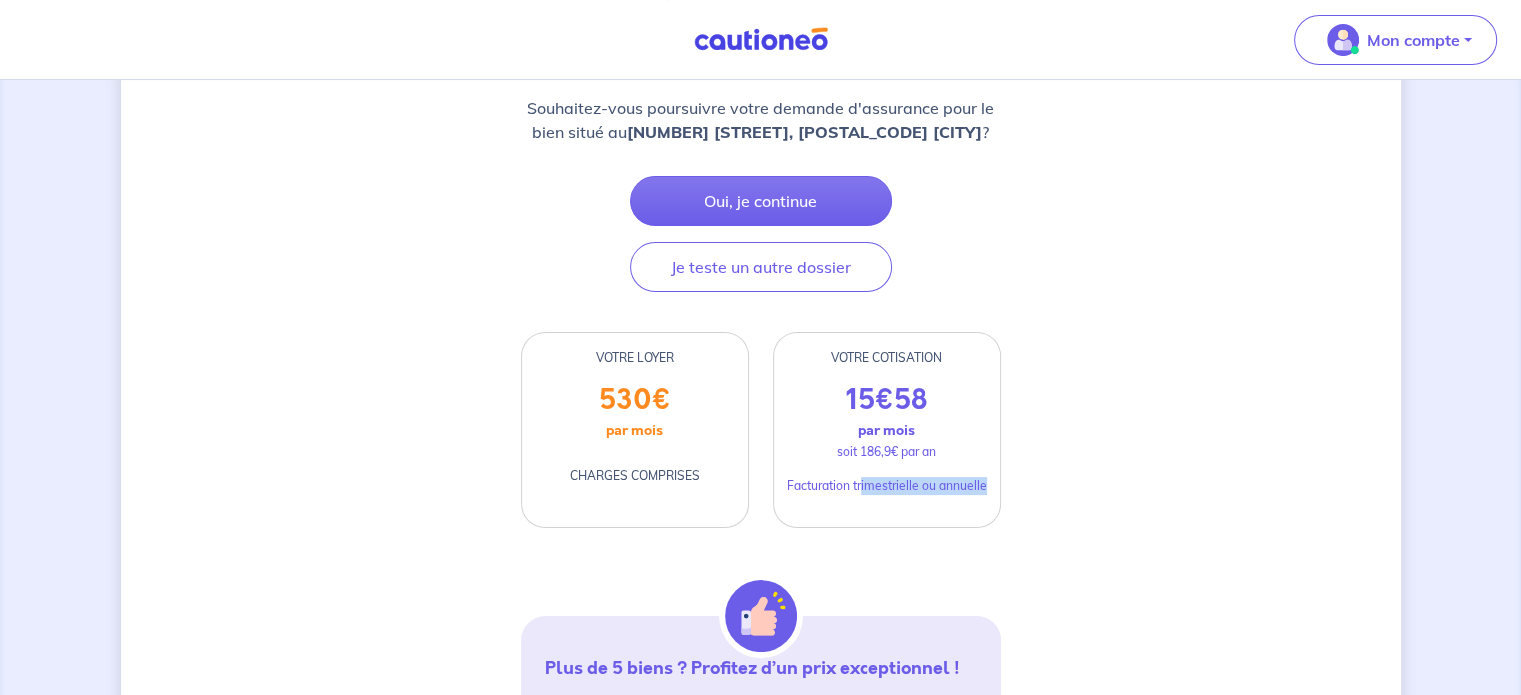 click on "13 [STREET] [NAME] [NAME], [POSTAL_CODE] [CITY] ? Oui, je continue Je teste un autre dossier VOTRE LOYER 530 € par mois CHARGES COMPRISES VOTRE COTISATION 15 € 58 par mois soit 186,9€ par an
Facturation trimestrielle ou annuelle Plus de 5 biens ? Profitez d’un prix exceptionnel ! Afin d’en bénéficier, contactez nous au  [PHONE]
Du lundi au vendredi de 14h à 18h. Protégez vos loyers avec une assurance premium :
96 000 €  de loyers impayés garantis, durée illimitée
10 000 €  garantis contre les dégradations du logement (en savoir plus)
Protection juridique incluse à hauteur de  16 000 € TTC
Vérification du dossier locataire possible pour 29€  avant la mise en place du contrat
Déductible de vos impôts à 100% de vos revenus locatifs
Pour les locataires entrants ou ayant emménagé jusqu'à - de 20 jours :" at bounding box center (761, 799) 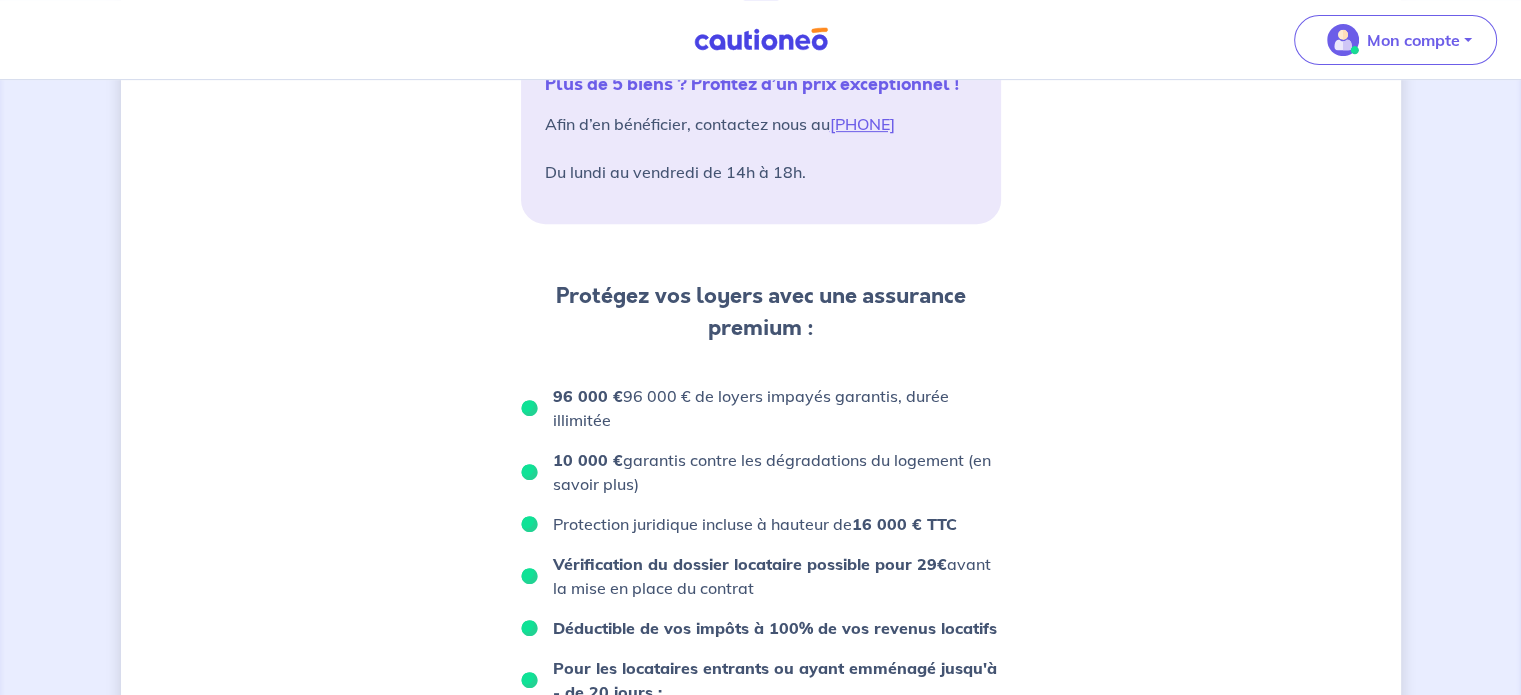 scroll, scrollTop: 1000, scrollLeft: 0, axis: vertical 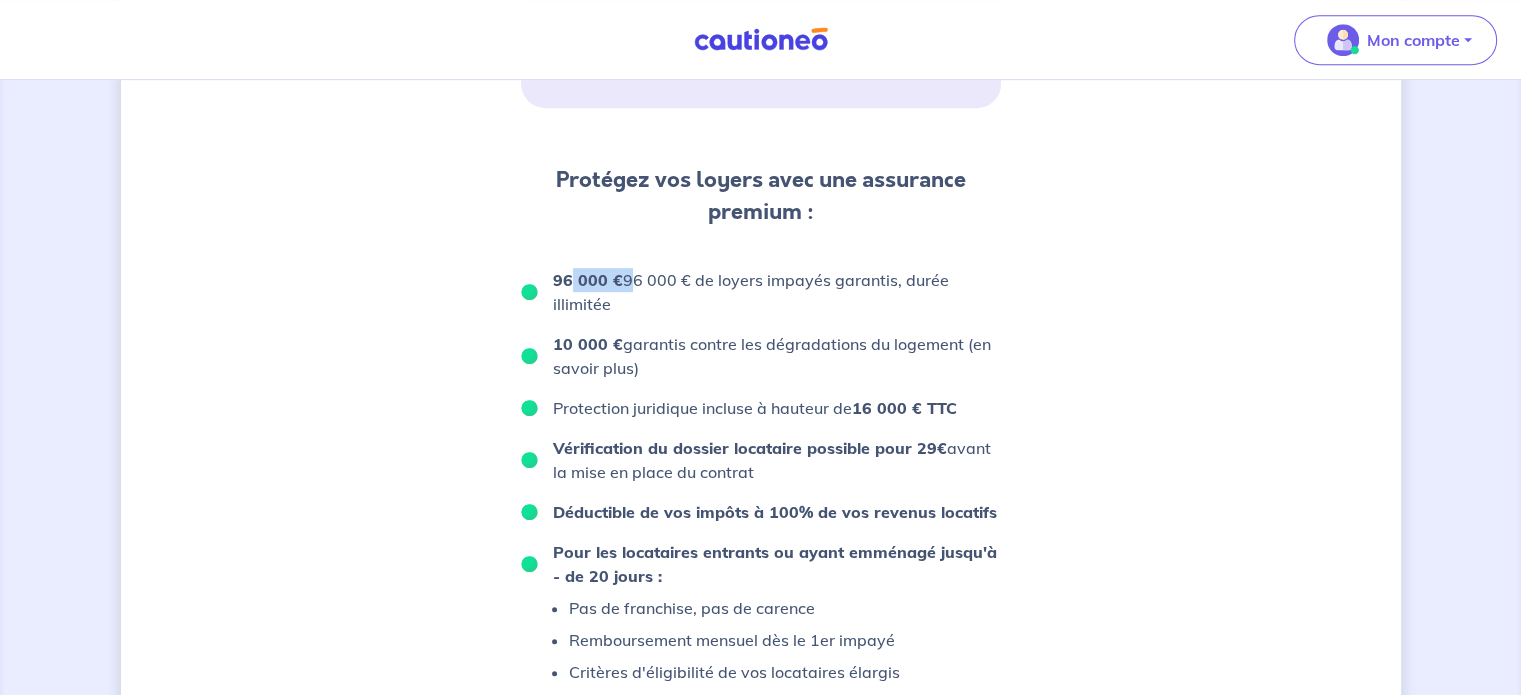 drag, startPoint x: 568, startPoint y: 283, endPoint x: 625, endPoint y: 283, distance: 57 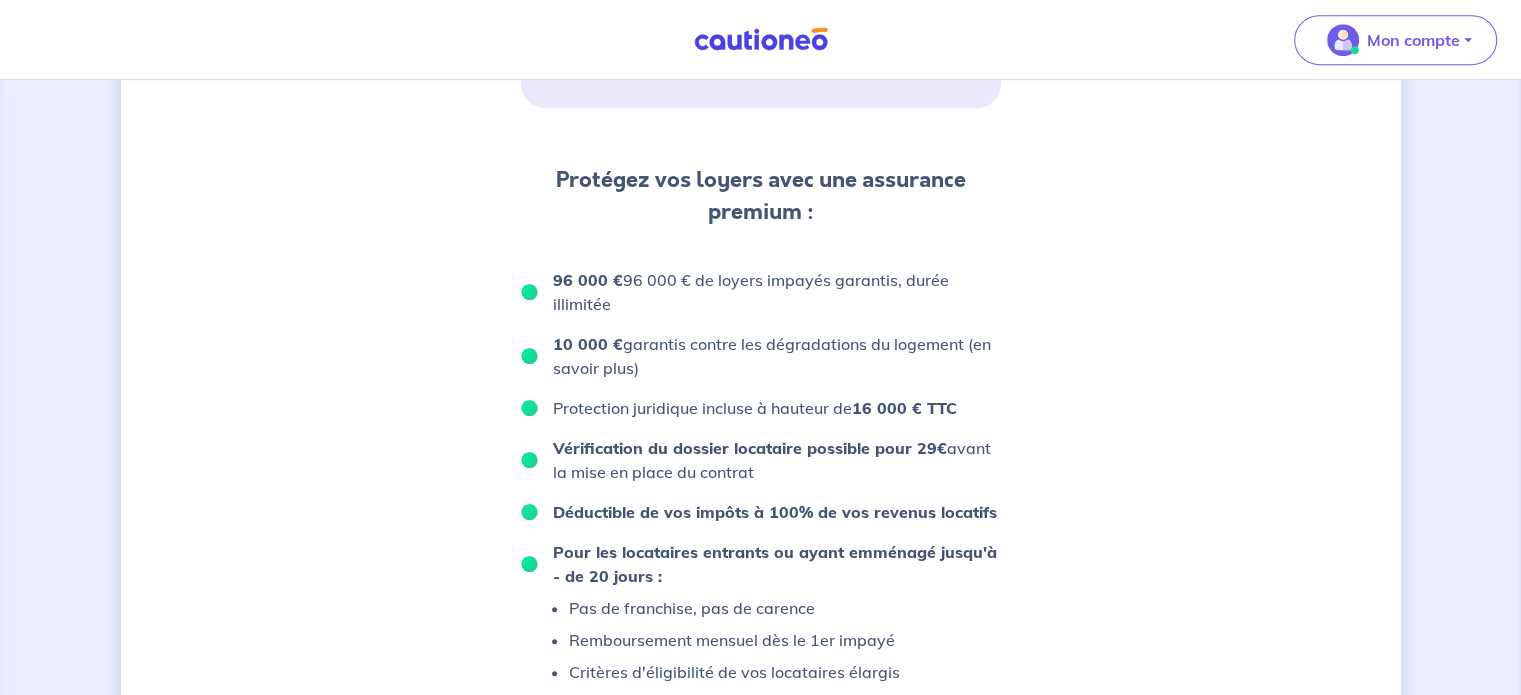 click on "Pour les locataires en place depuis + de 6 mois : ils sont acceptés automatiquement sur justificatif des 6 derniers mois sans impayés" at bounding box center (761, 580) 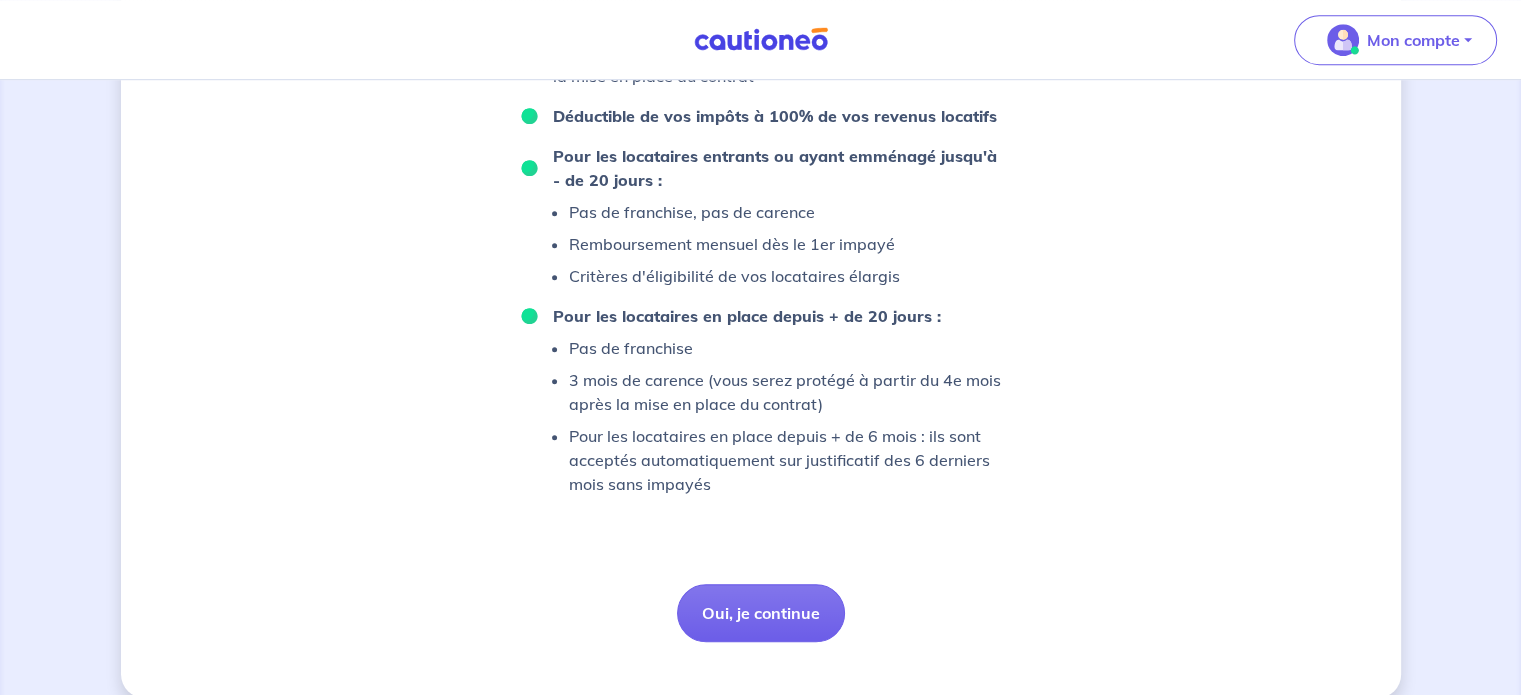 scroll, scrollTop: 1397, scrollLeft: 0, axis: vertical 